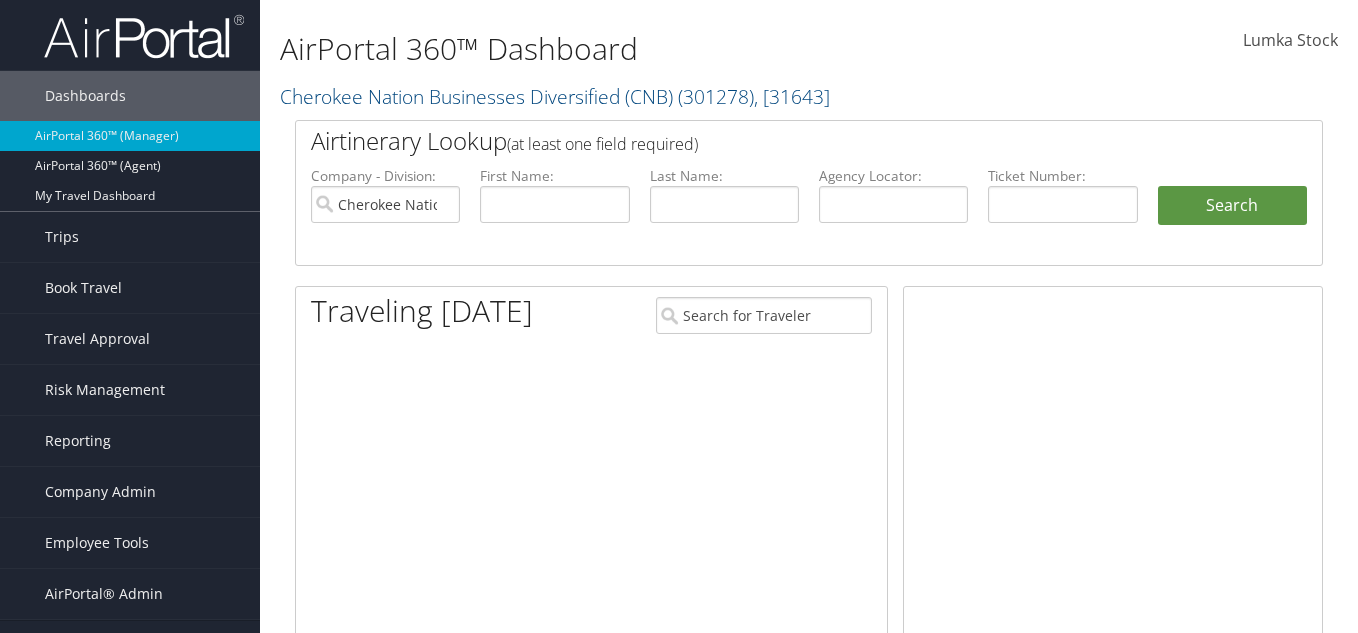 click on "Cherokee Nation Businesses Diversified (CNB)" at bounding box center [385, 204] 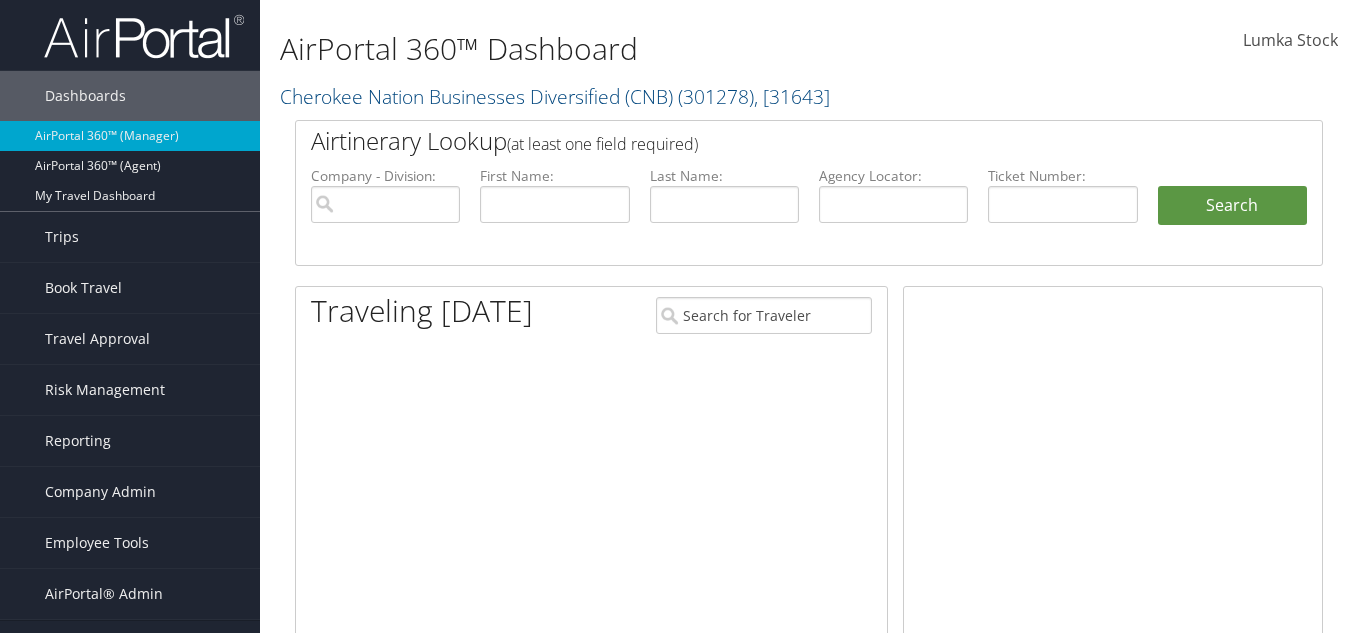 scroll, scrollTop: 0, scrollLeft: 0, axis: both 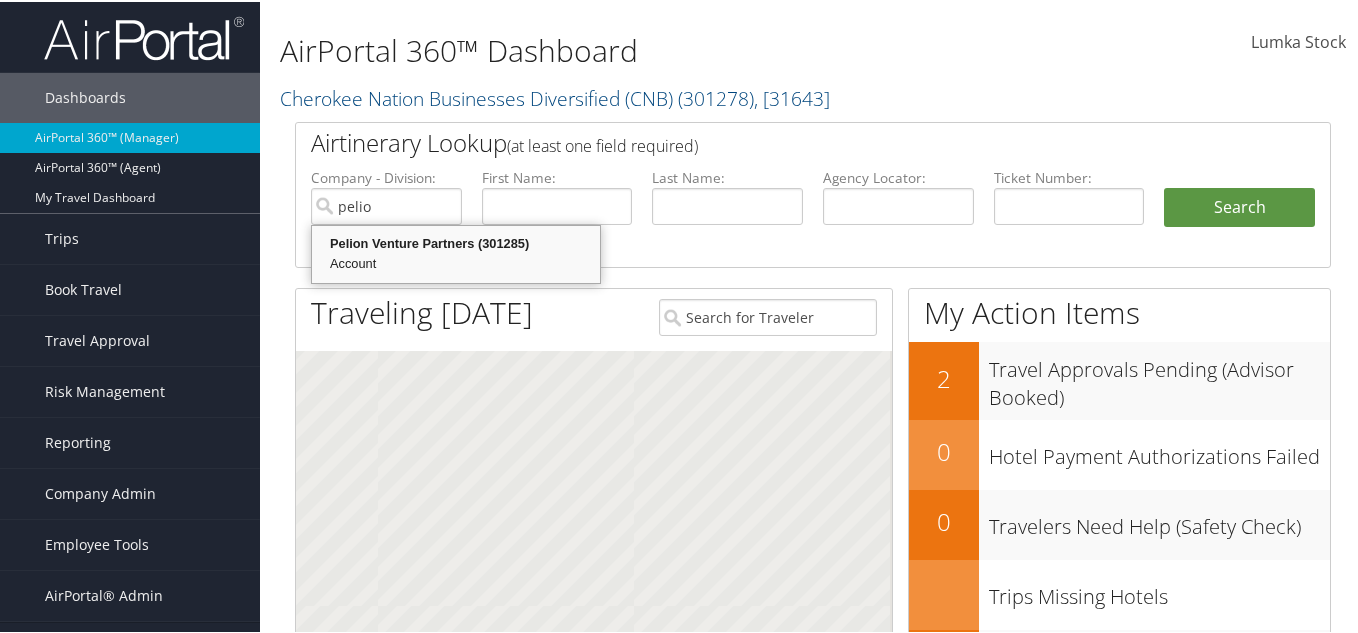 click on "Pelion Venture Partners (301285)" at bounding box center (456, 242) 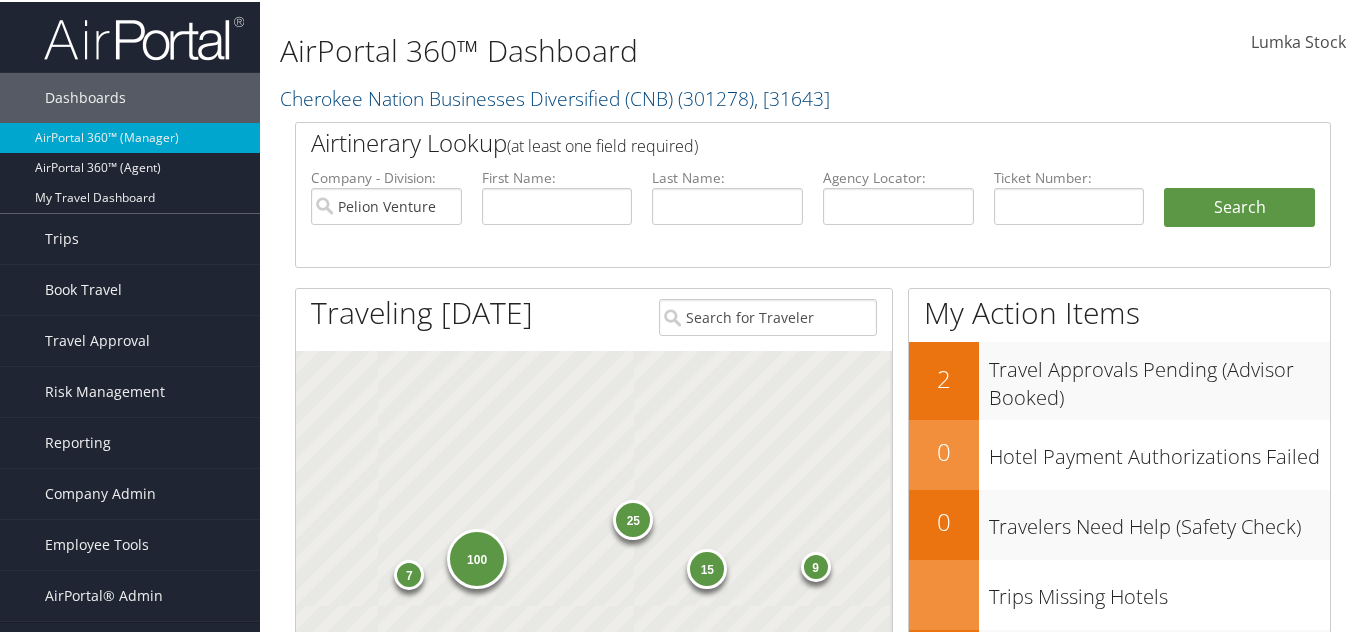 type on "Pelion Venture Partners" 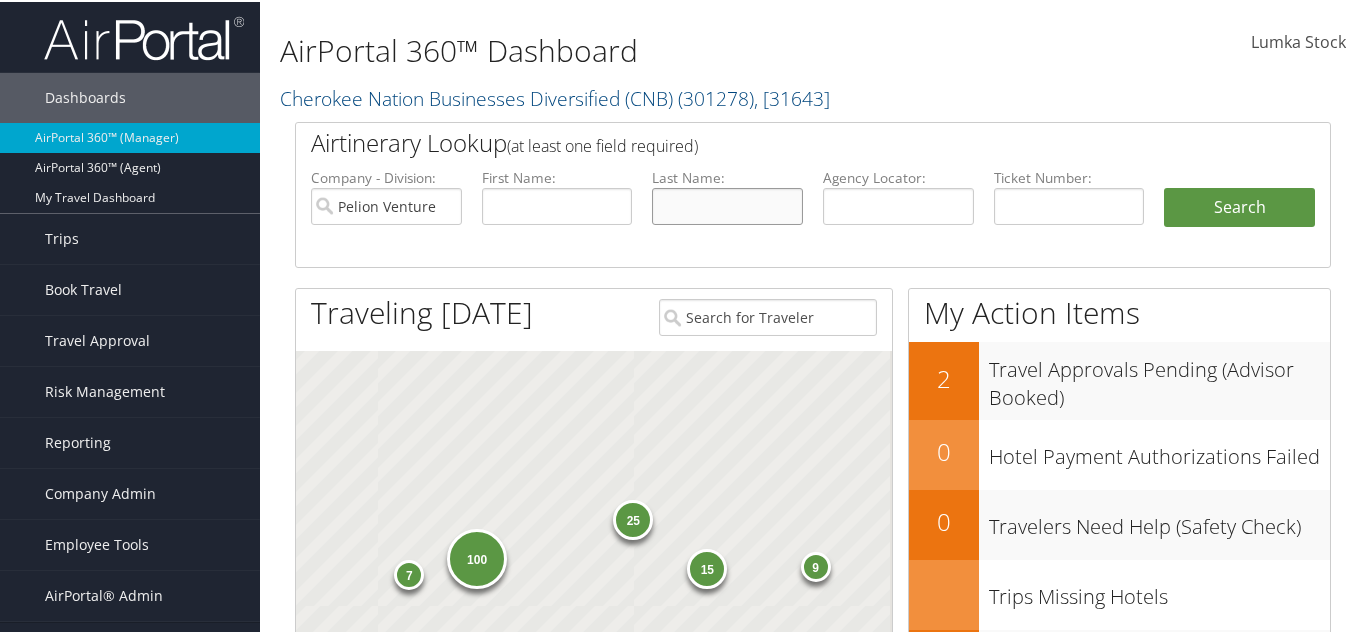 click at bounding box center (727, 204) 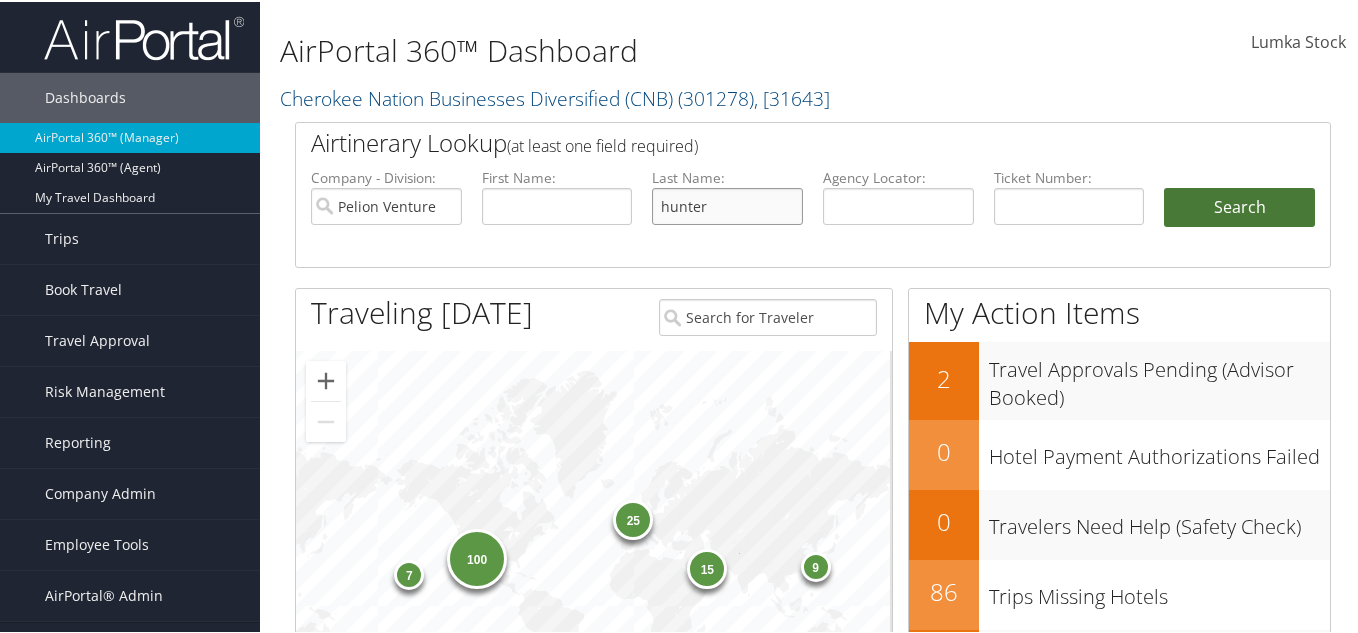 type on "hunter" 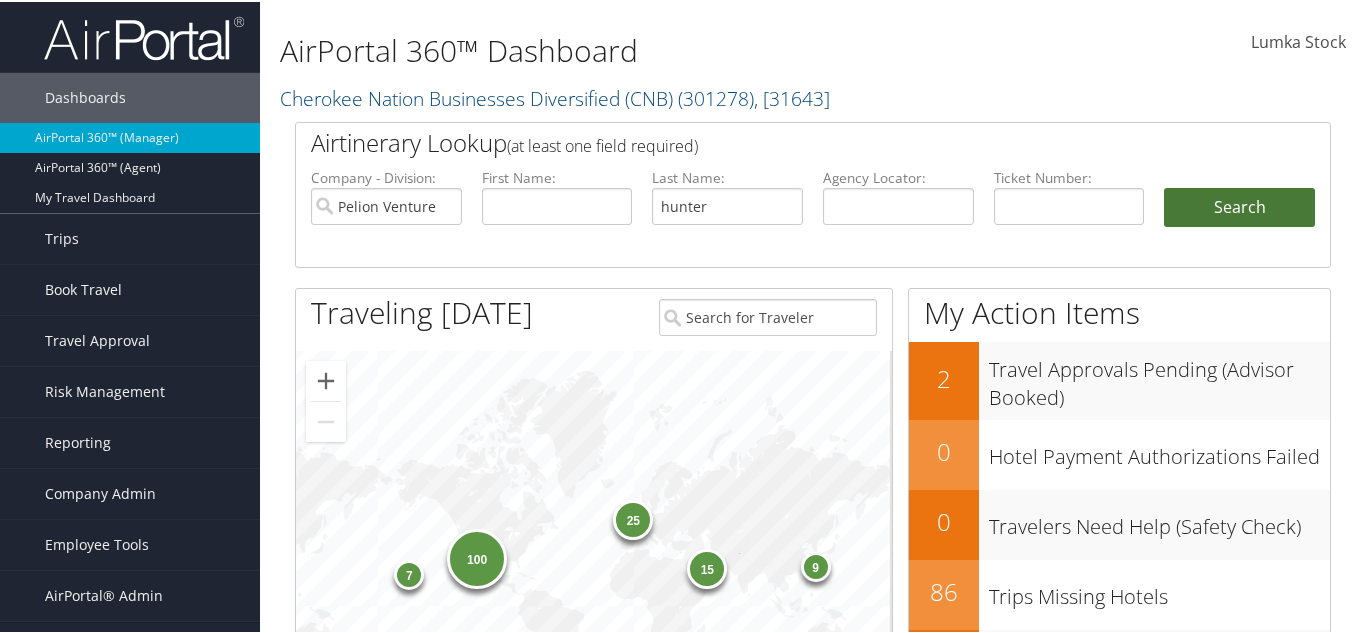 click on "Search" at bounding box center [1239, 206] 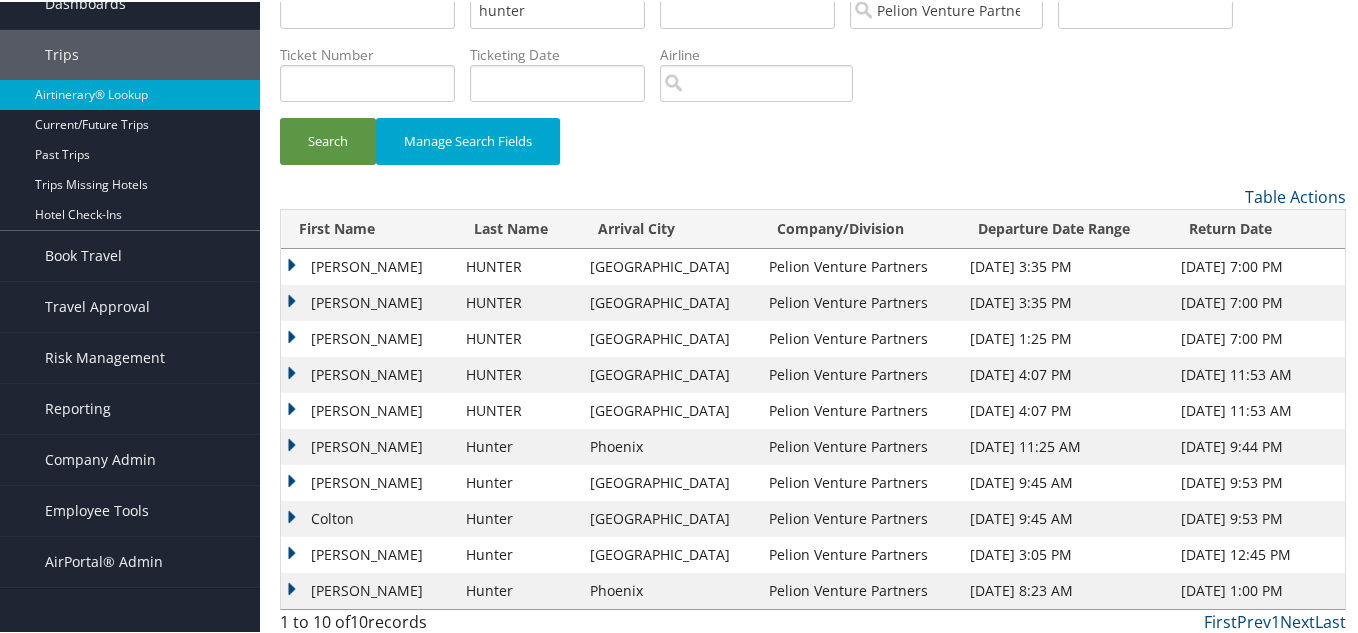 scroll, scrollTop: 103, scrollLeft: 0, axis: vertical 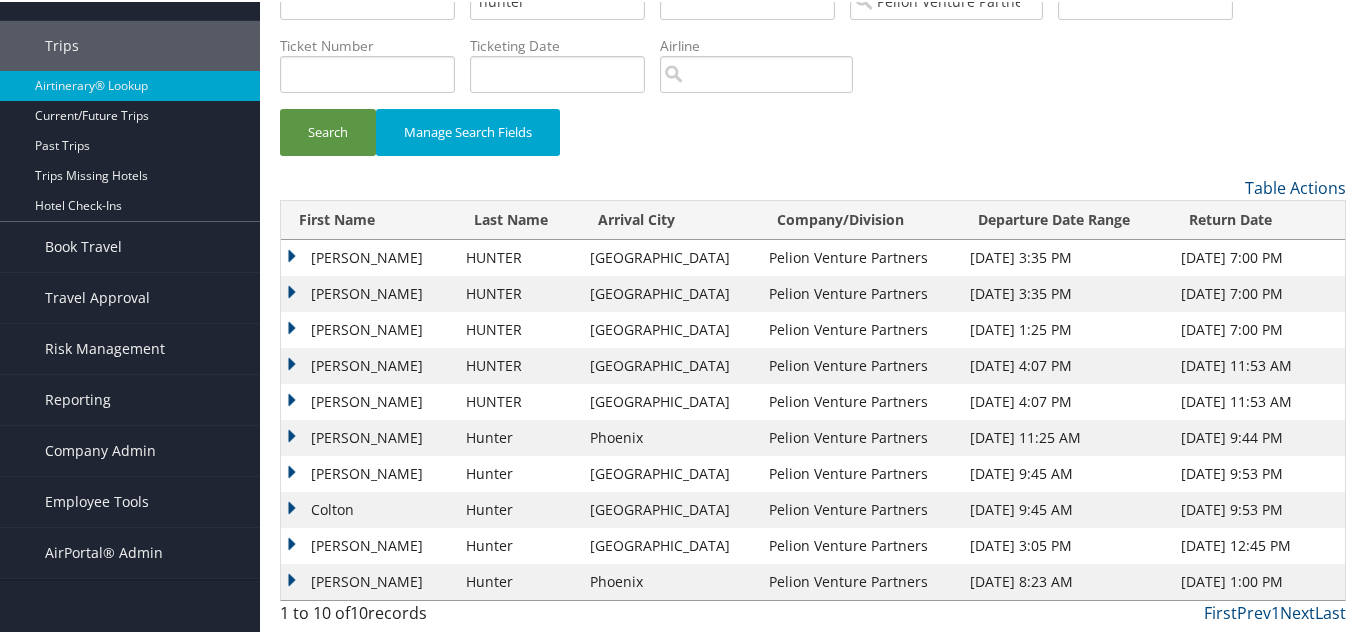 click on "Stephanie" at bounding box center (368, 472) 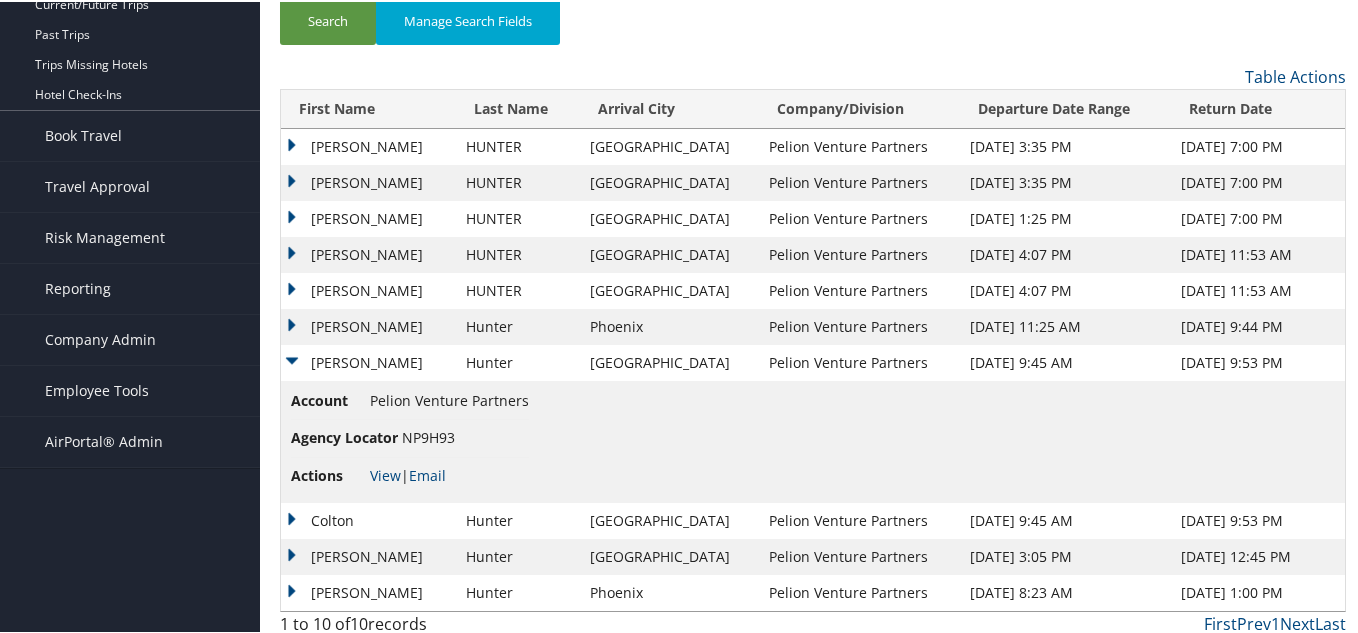 scroll, scrollTop: 225, scrollLeft: 0, axis: vertical 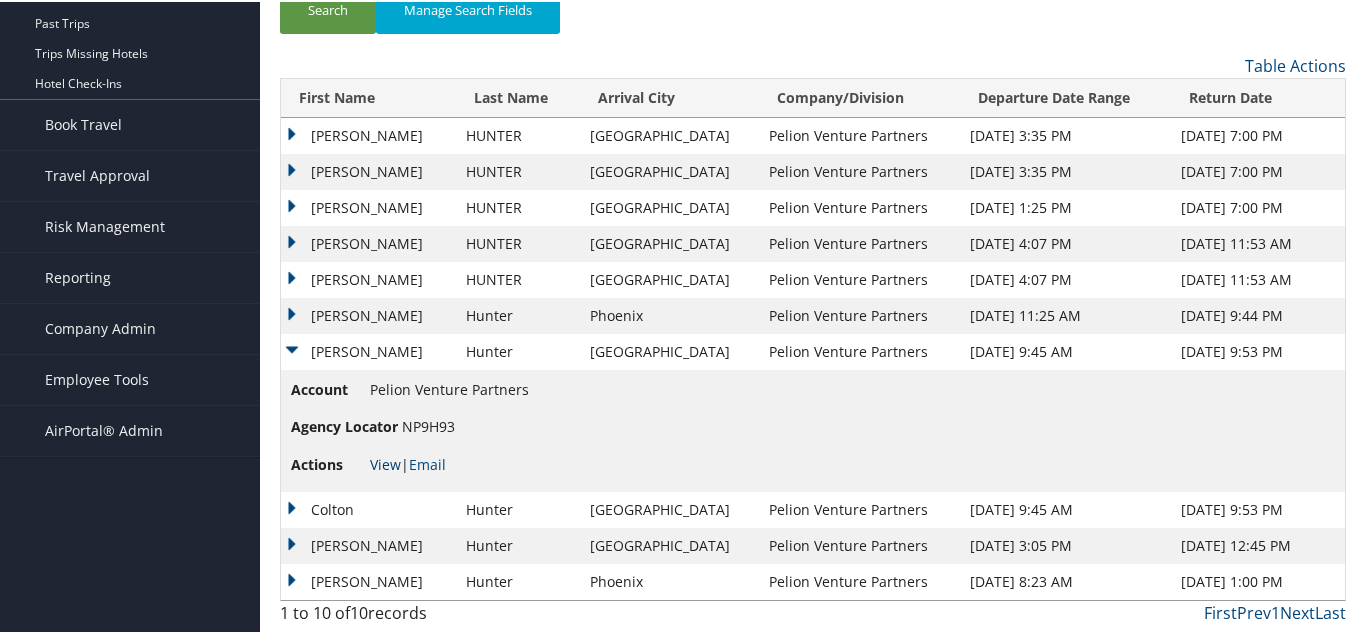 click on "View" at bounding box center (385, 462) 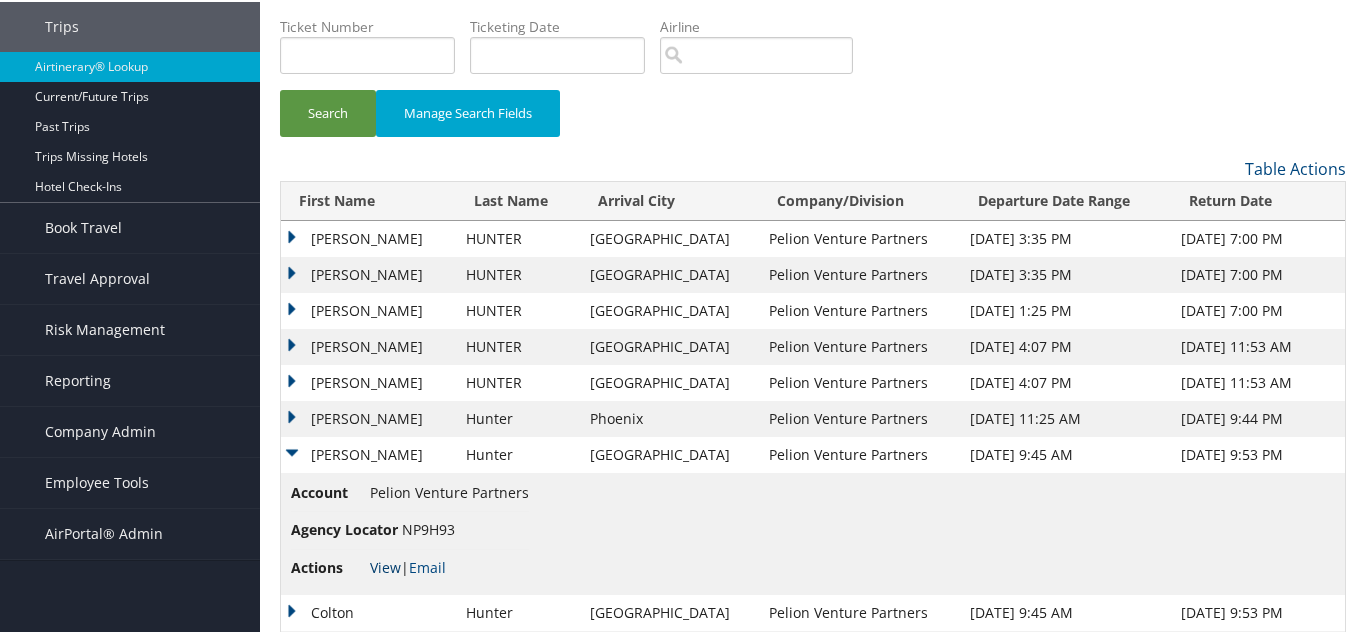 scroll, scrollTop: 0, scrollLeft: 0, axis: both 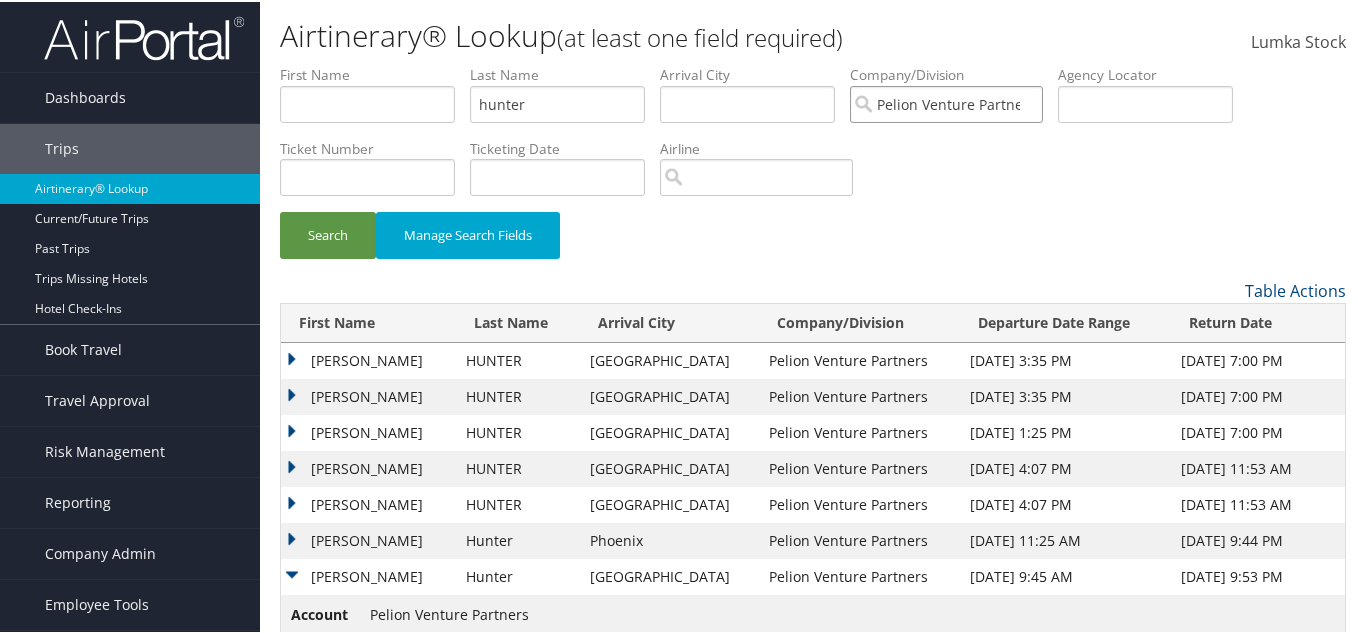 click on "Pelion Venture Partners" at bounding box center [946, 102] 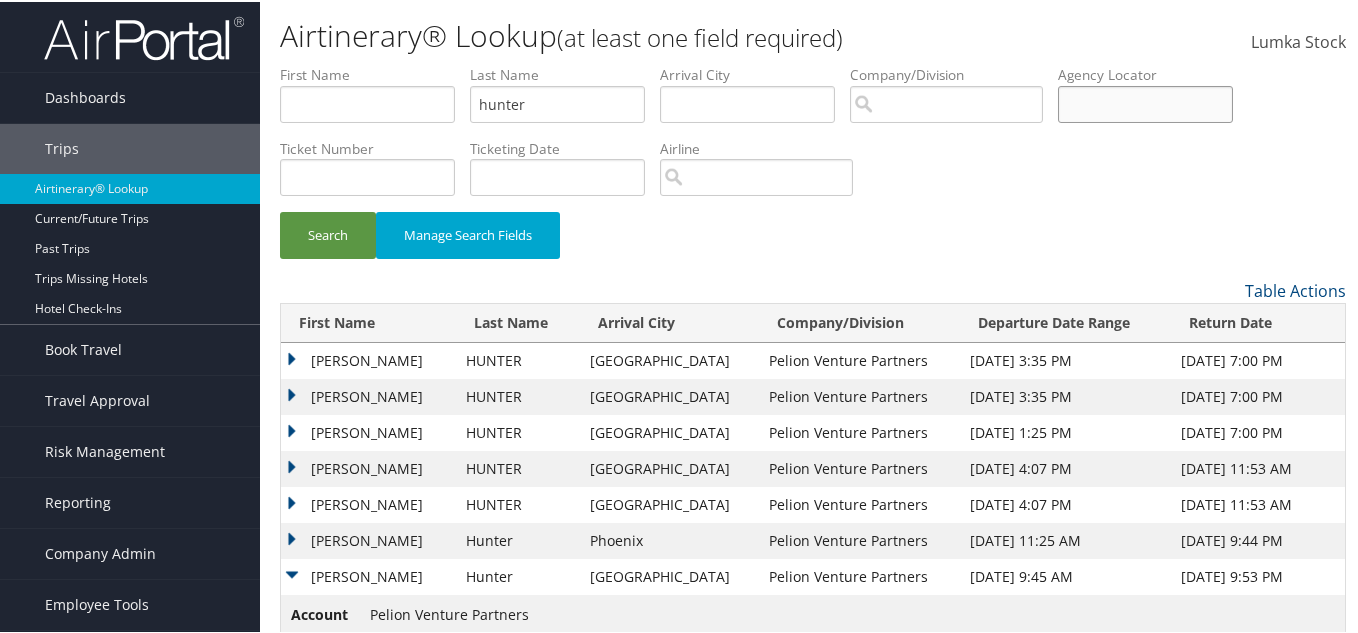 click at bounding box center (1145, 102) 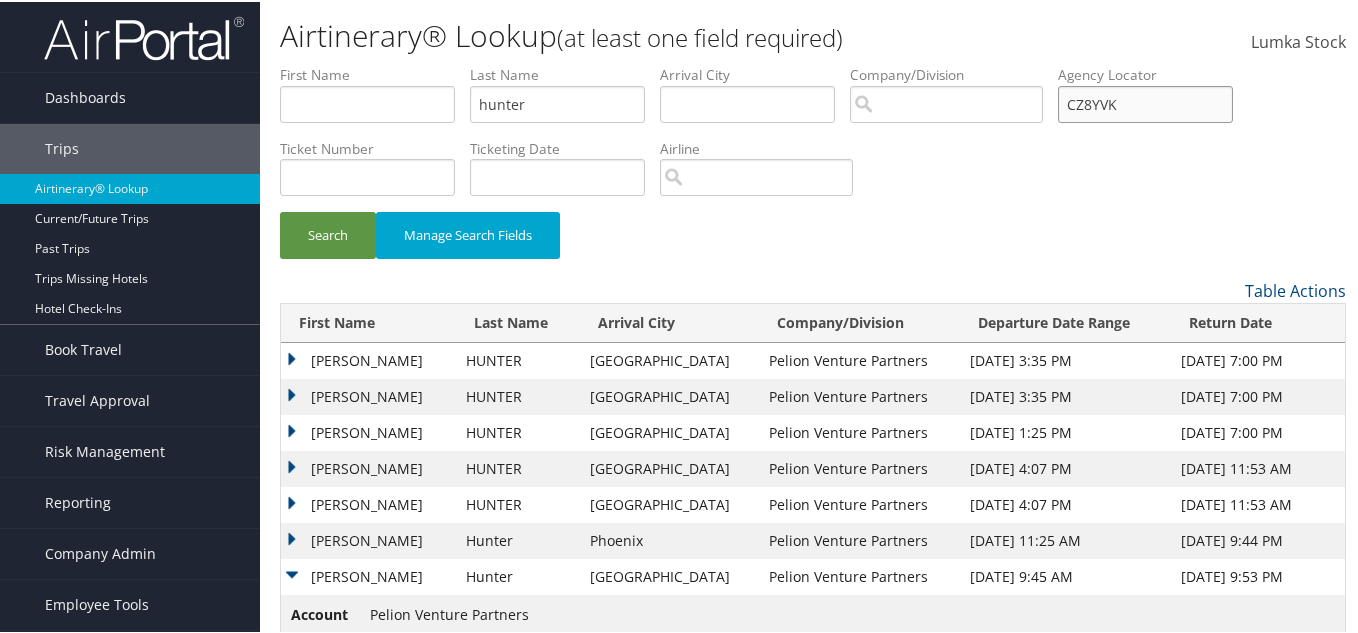 type on "CZ8YVK" 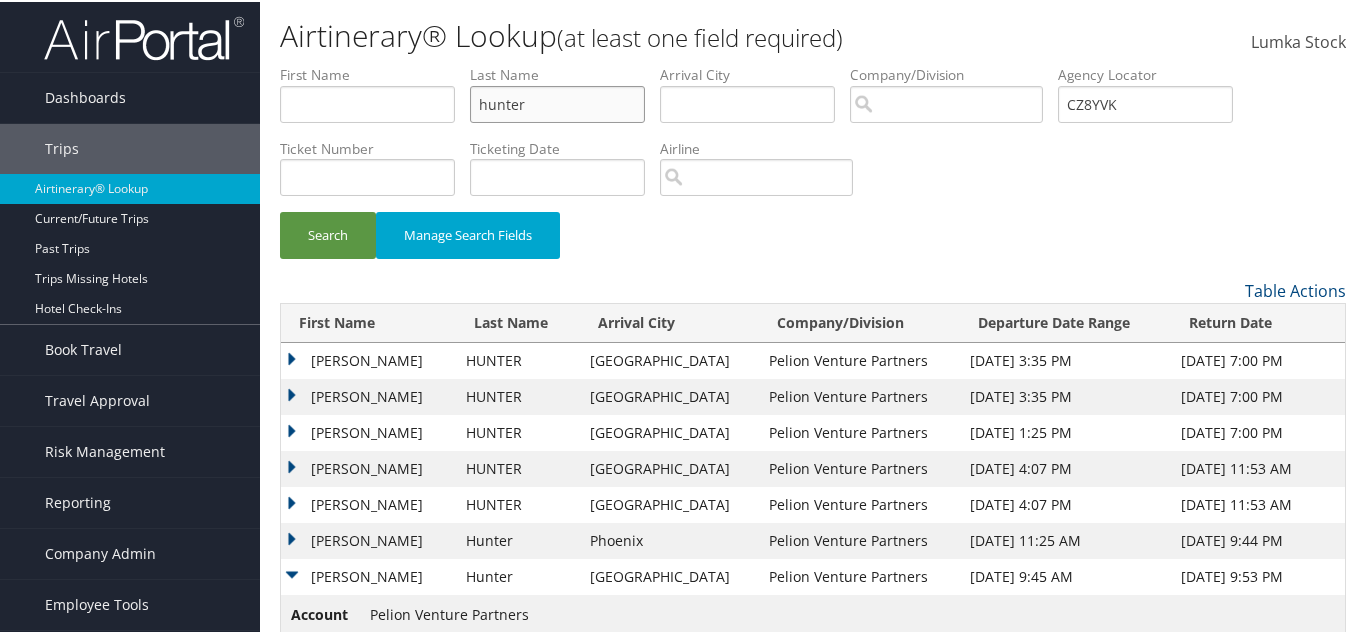 drag, startPoint x: 553, startPoint y: 109, endPoint x: 335, endPoint y: 114, distance: 218.05733 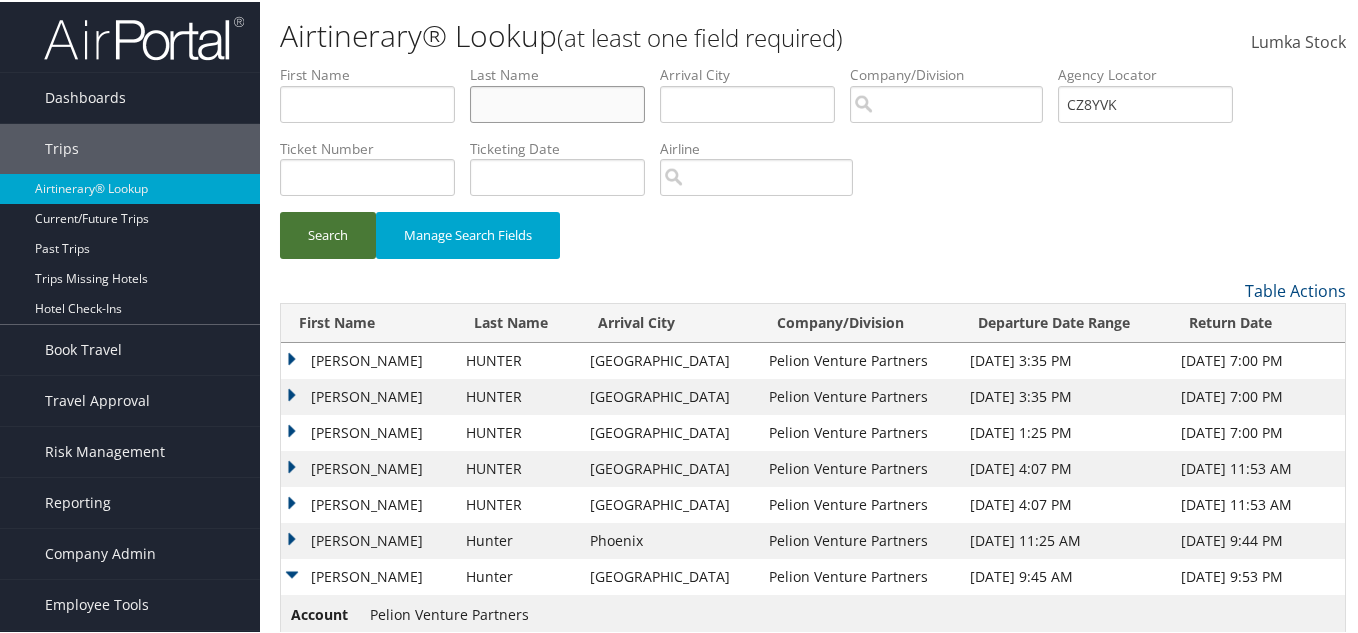 type 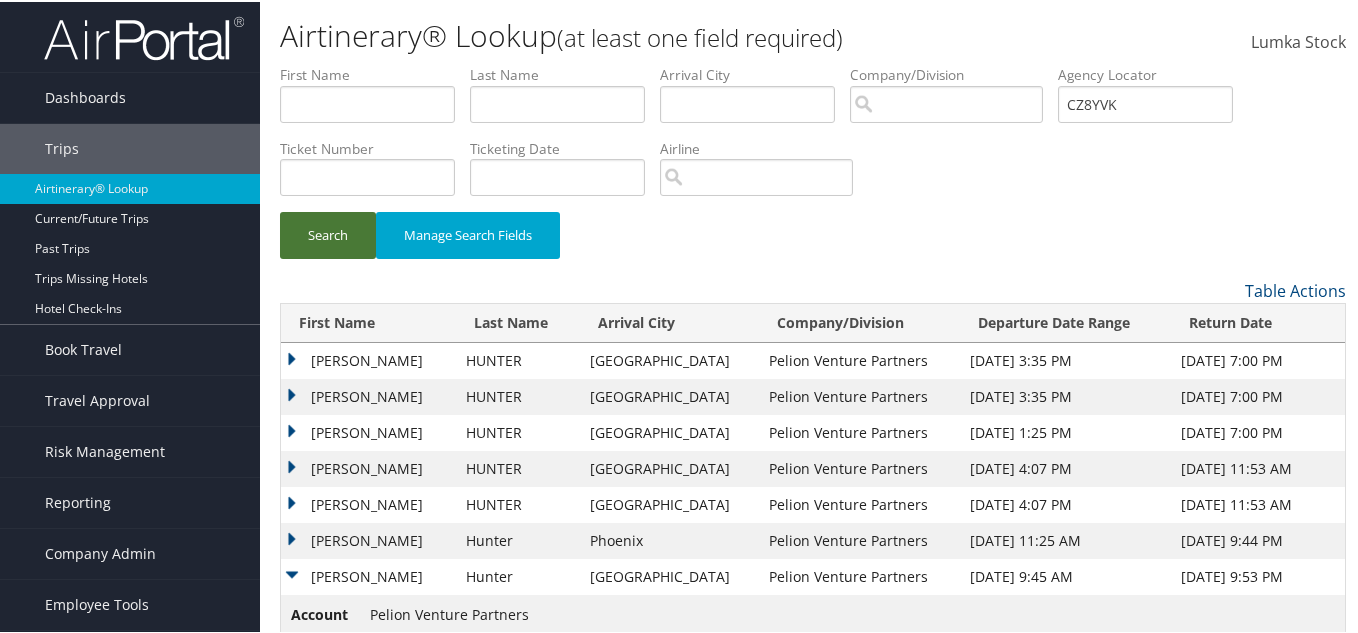 click on "Search" at bounding box center [328, 233] 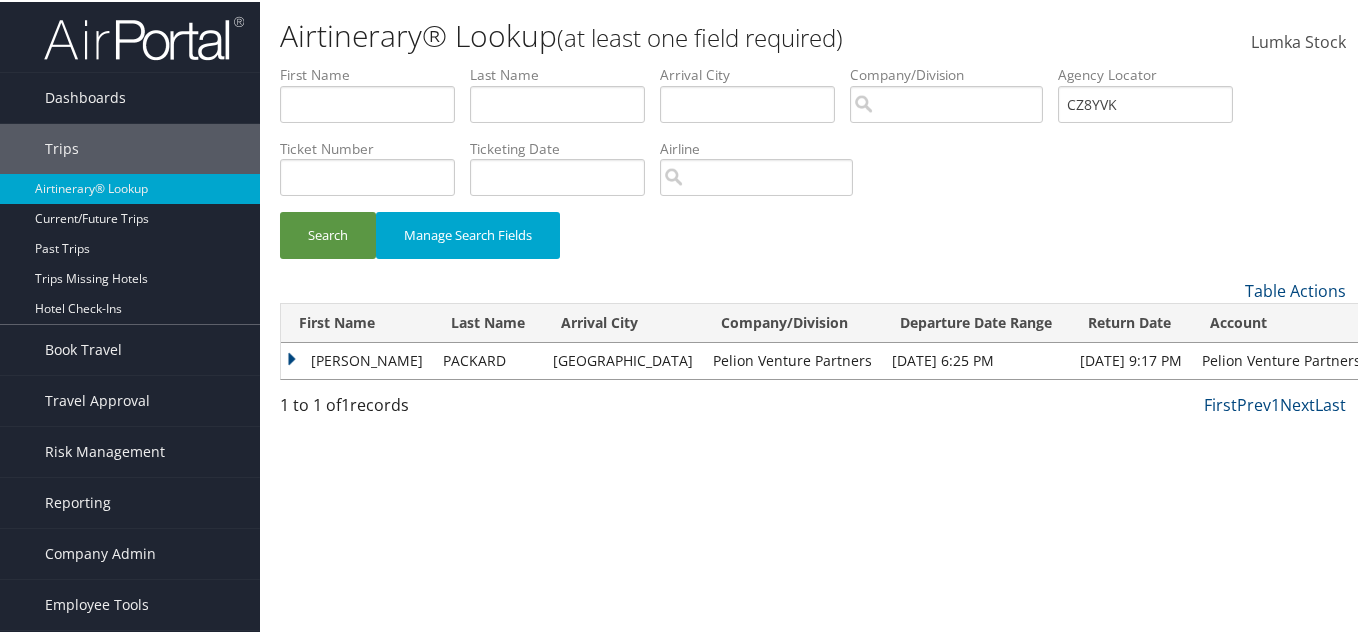 click on "CHAD" at bounding box center [357, 359] 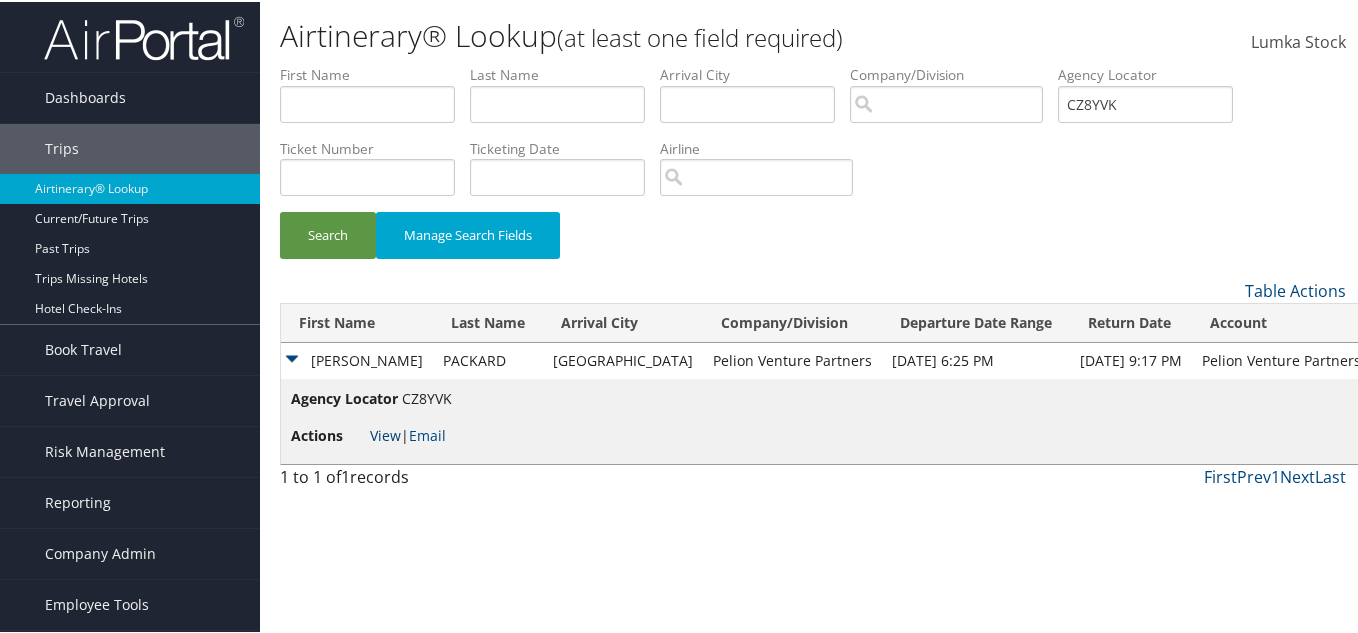 click on "View" at bounding box center (385, 433) 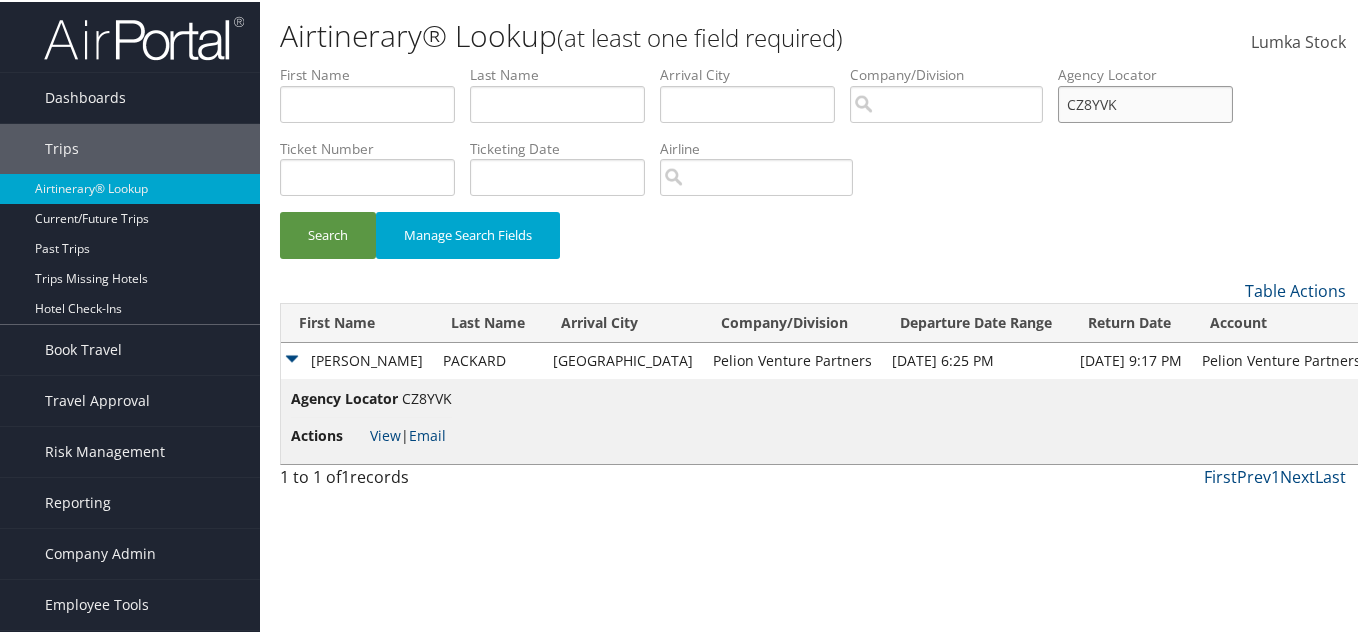 drag, startPoint x: 1147, startPoint y: 95, endPoint x: 1048, endPoint y: 103, distance: 99.32271 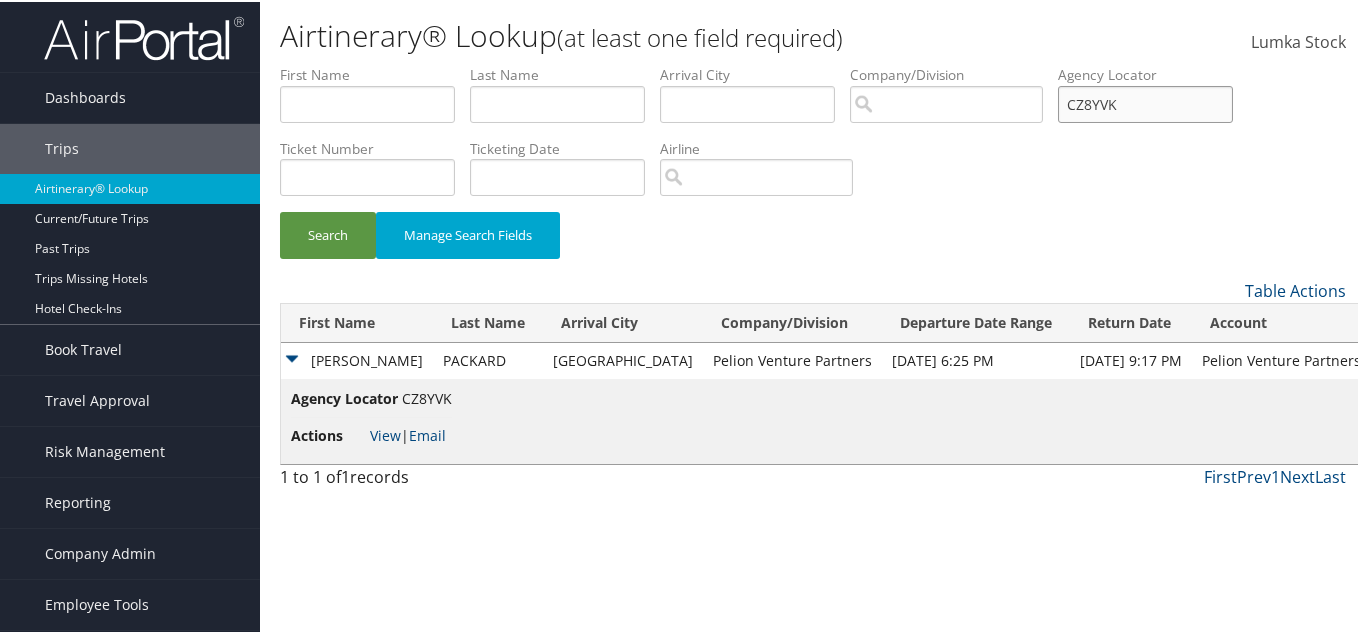 paste on "ZNH" 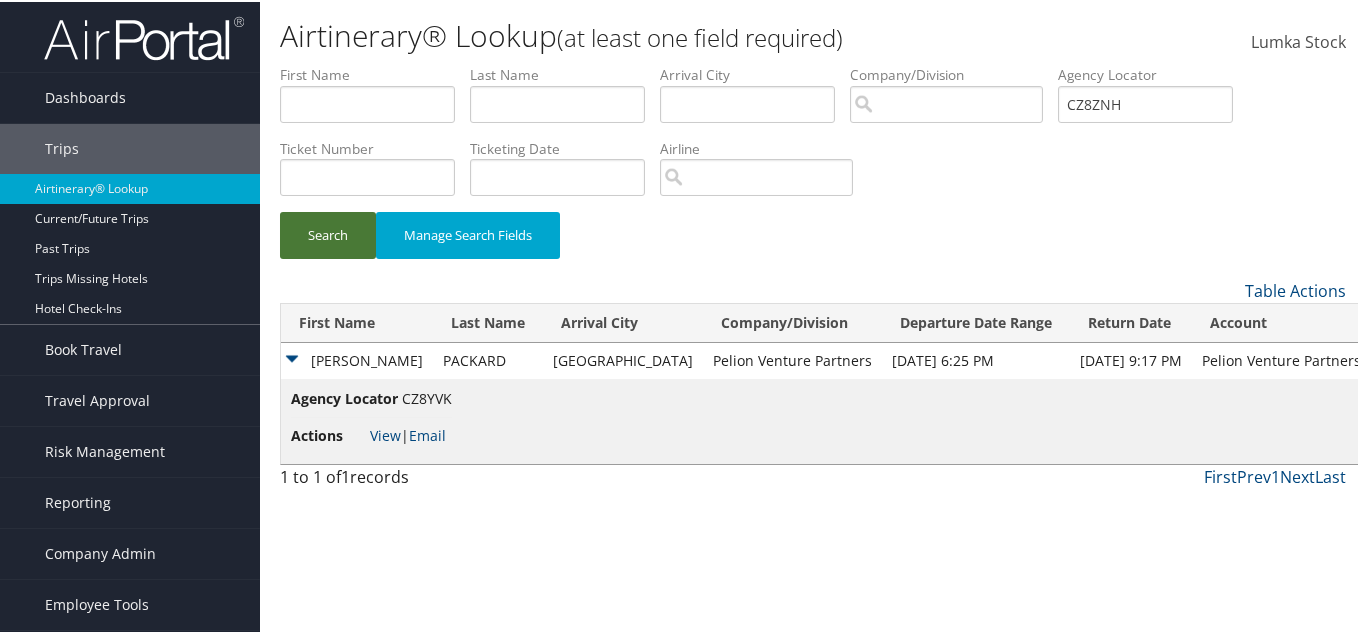 click on "Search" at bounding box center [328, 233] 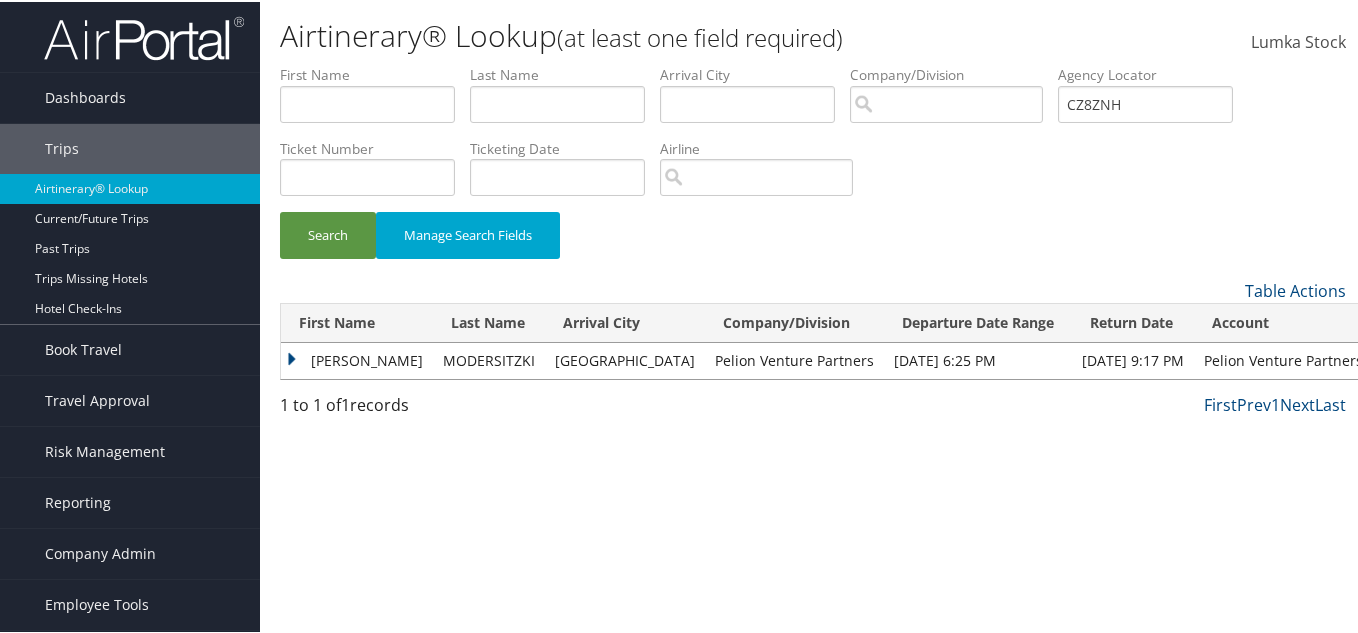 click on "ALLYSON K" at bounding box center (357, 359) 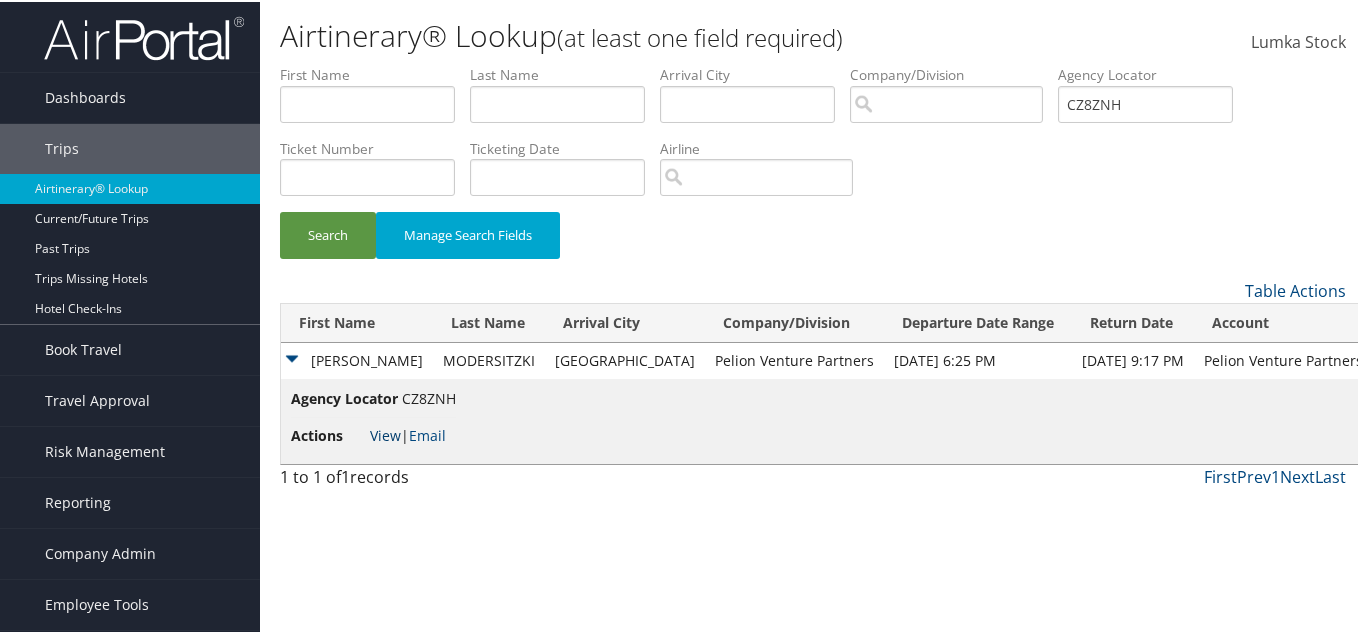 click on "View" at bounding box center [385, 433] 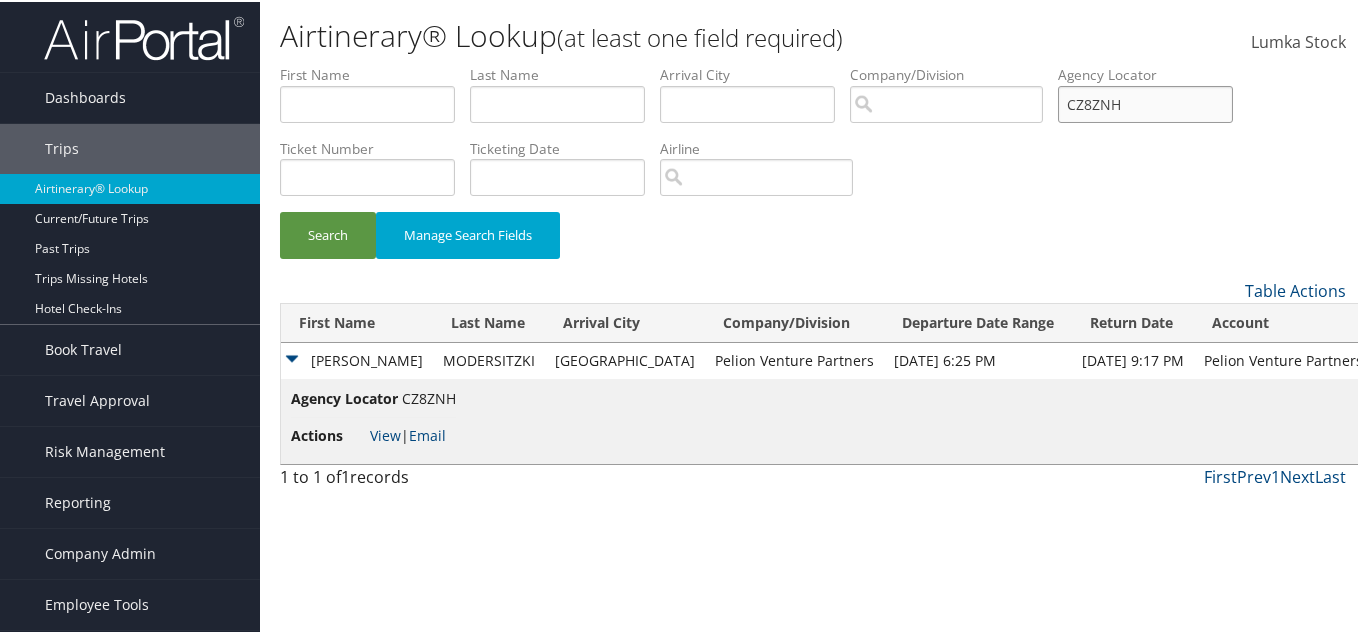 drag, startPoint x: 1155, startPoint y: 101, endPoint x: 919, endPoint y: 103, distance: 236.00847 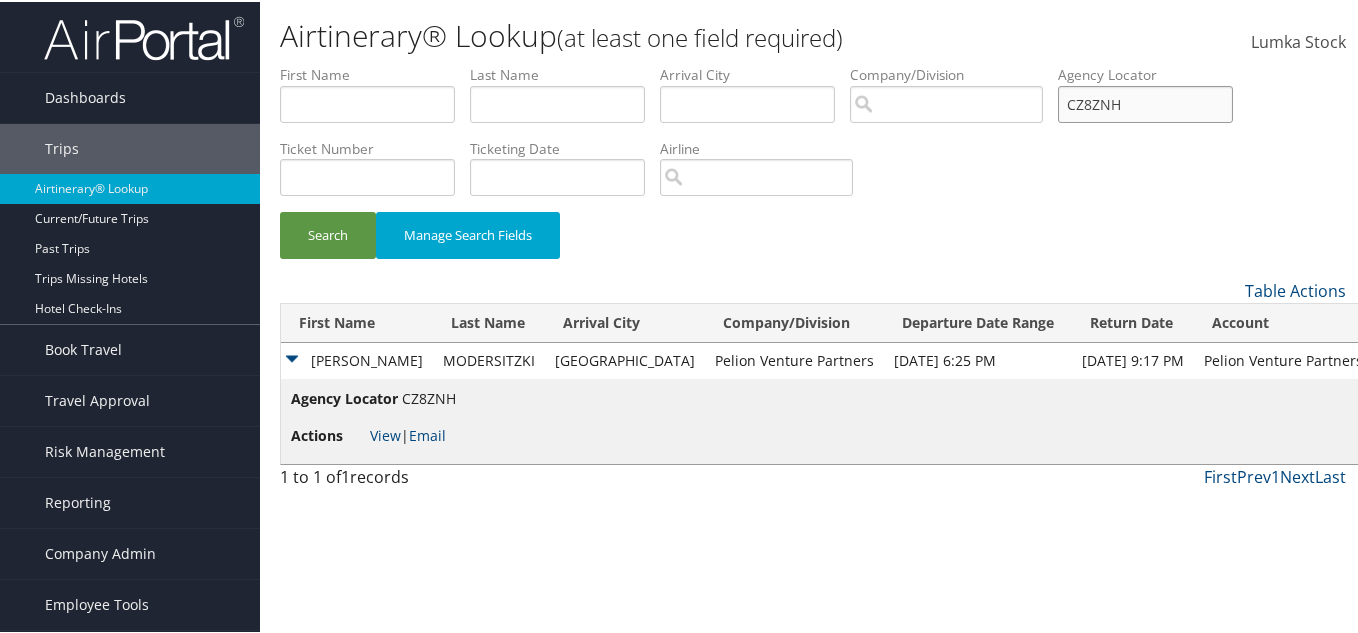 paste on "DASRGQ" 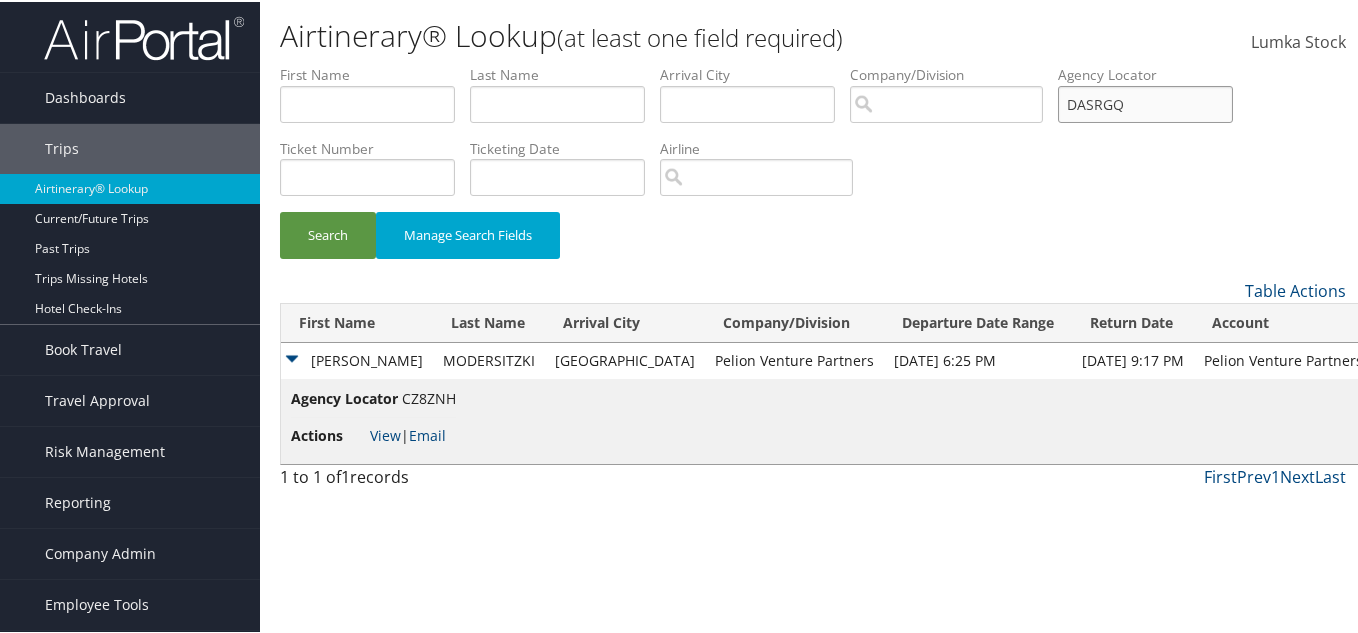 type on "DASRGQ" 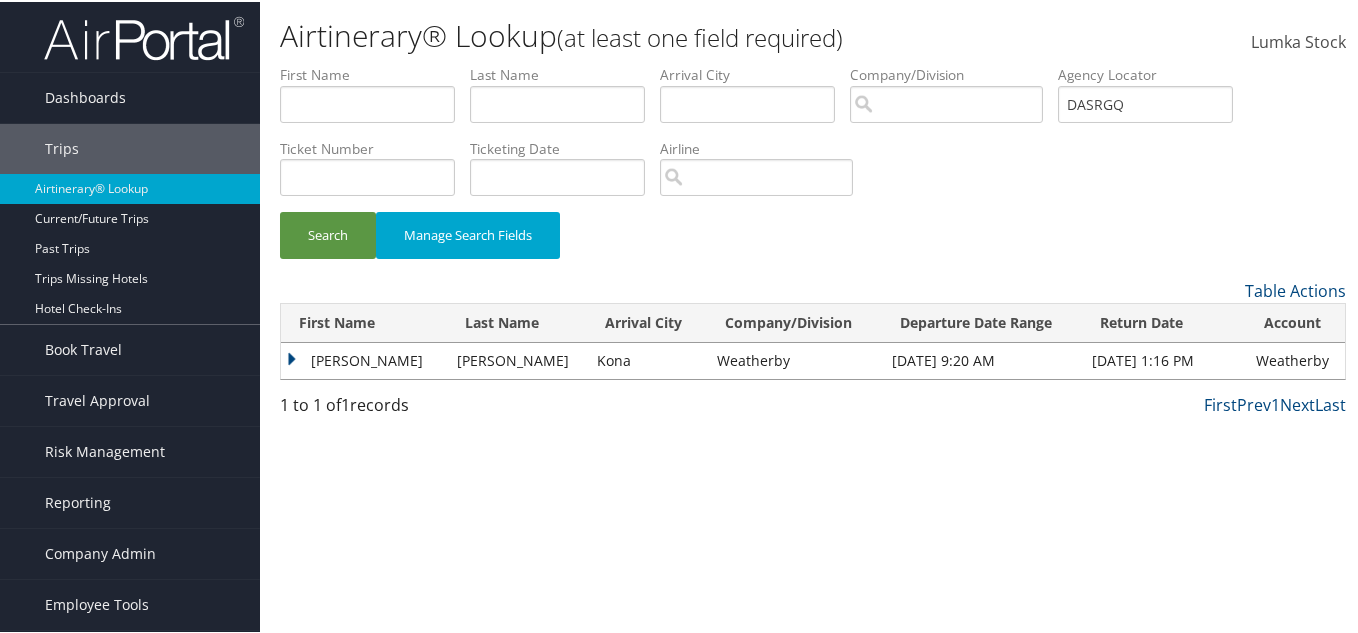 click on "Samuel" at bounding box center [364, 359] 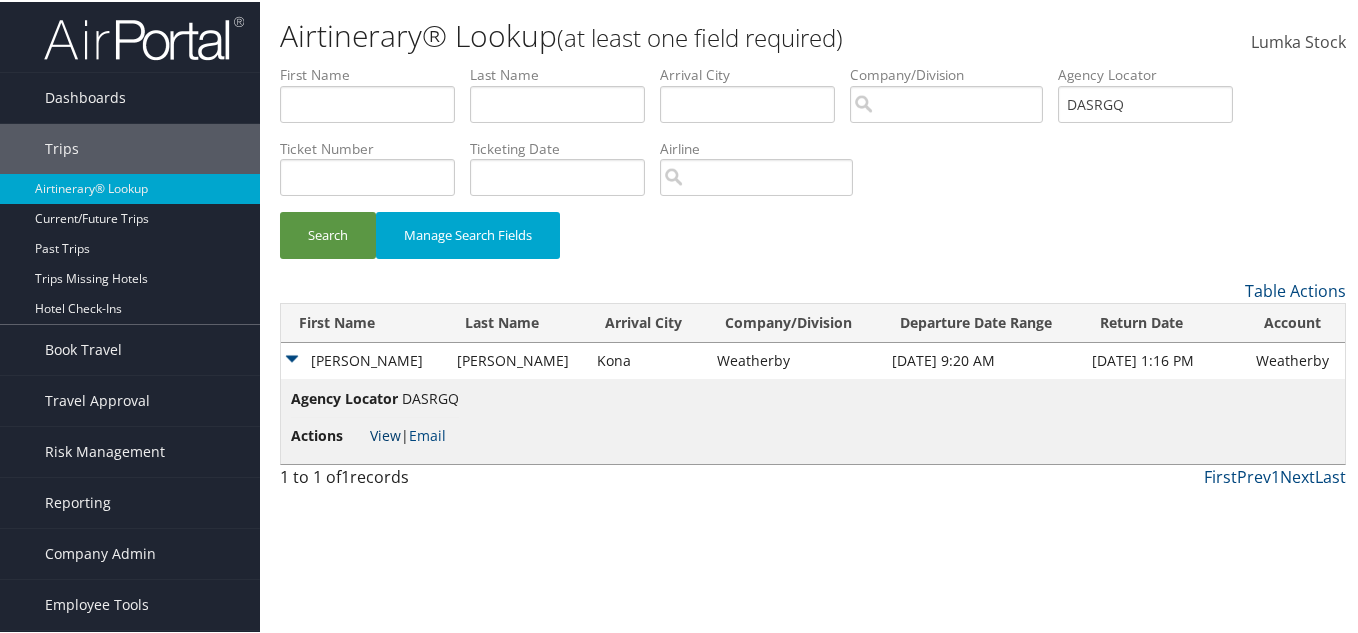 click on "View" at bounding box center [385, 433] 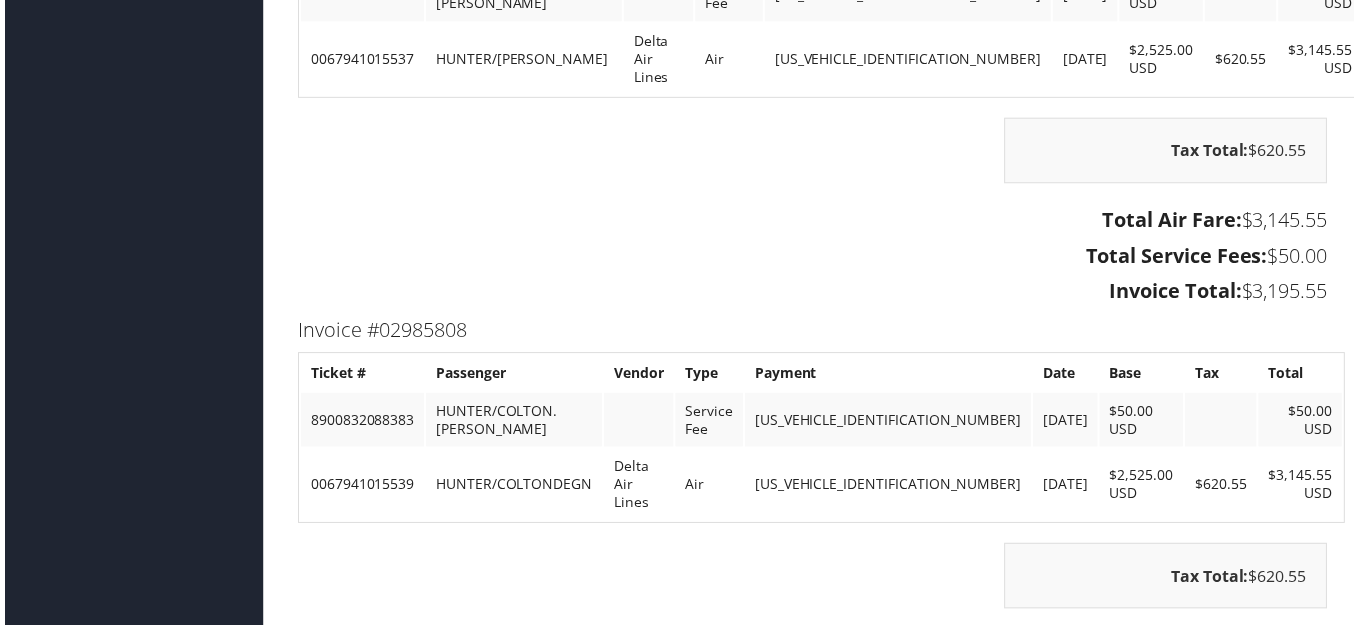 scroll, scrollTop: 3200, scrollLeft: 0, axis: vertical 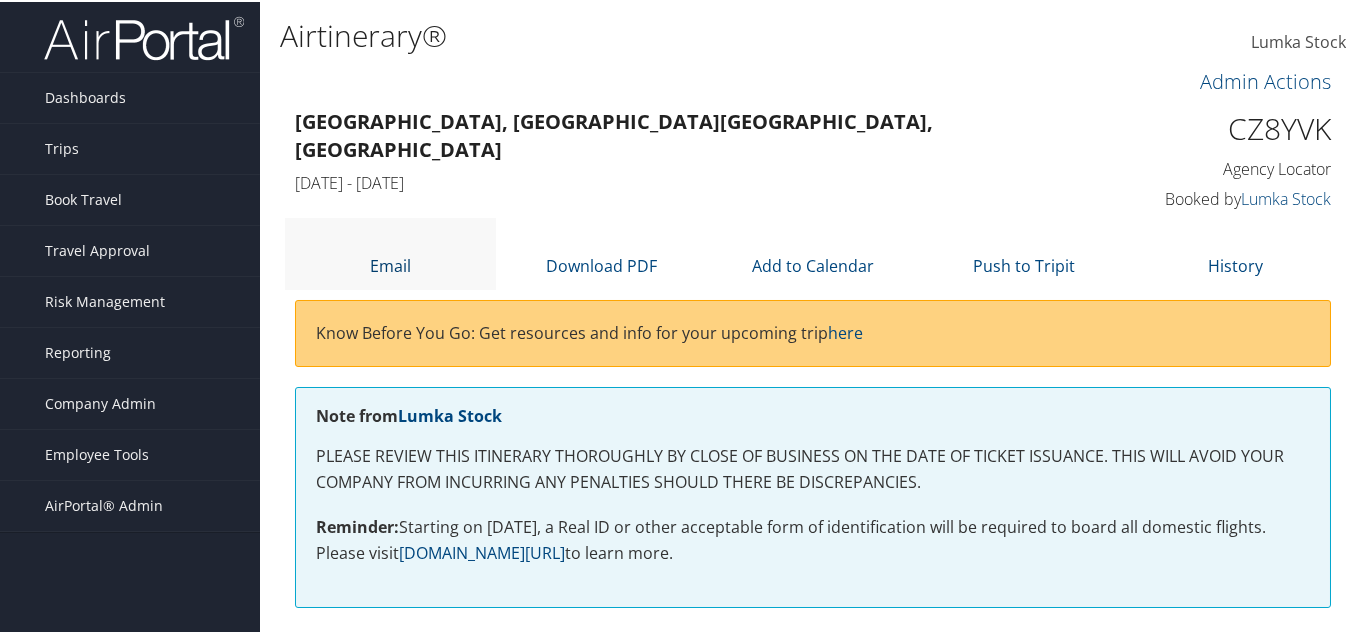 click on "Email" at bounding box center (390, 264) 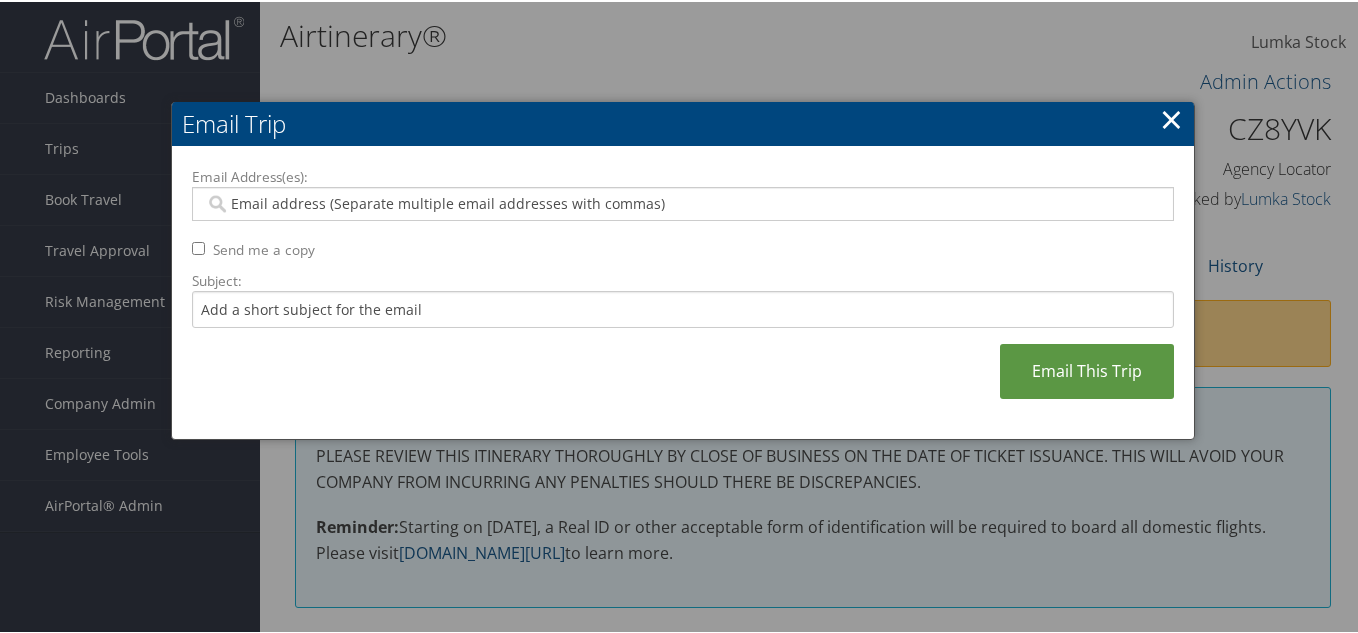 click on "Email Address(es):" at bounding box center (682, 202) 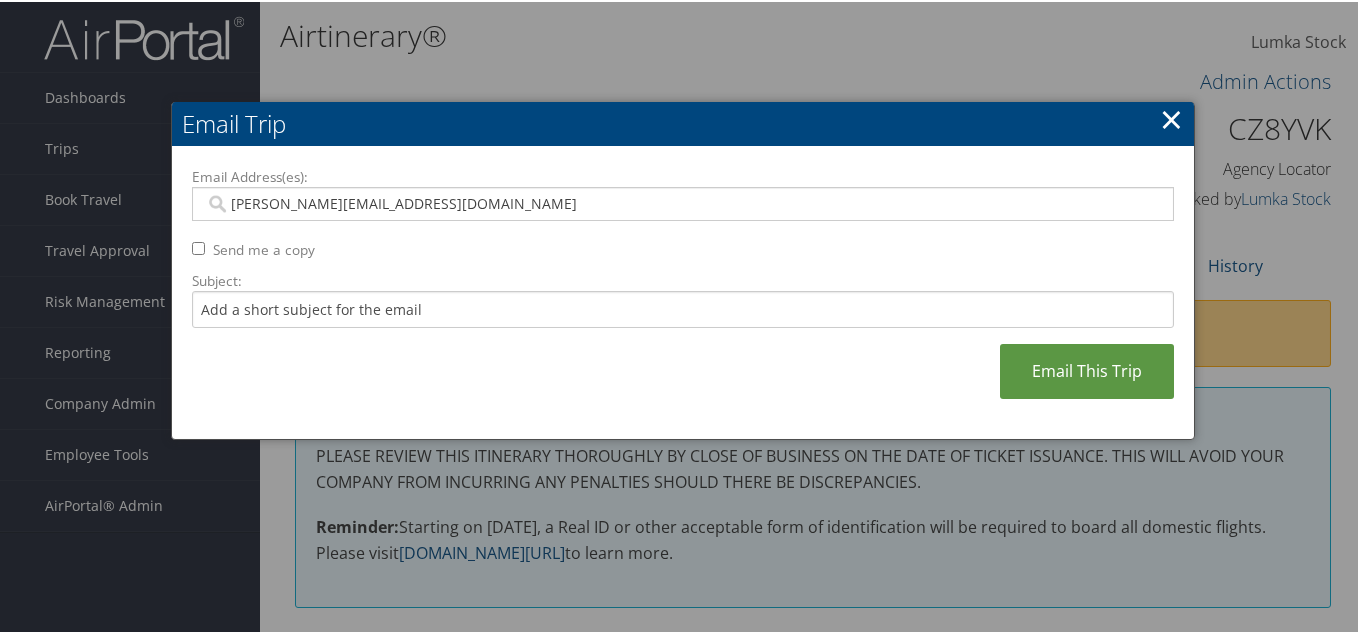 type on "DIANE@PELIONVP.COM" 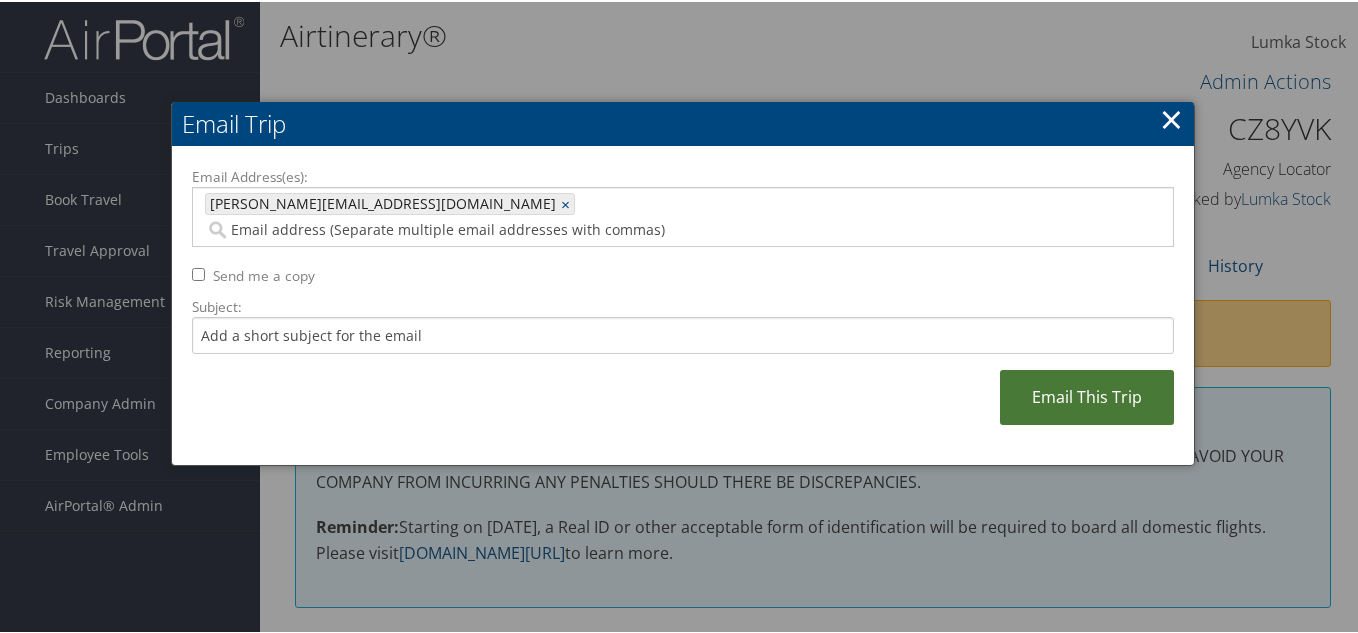 click on "Email This Trip" at bounding box center (1087, 395) 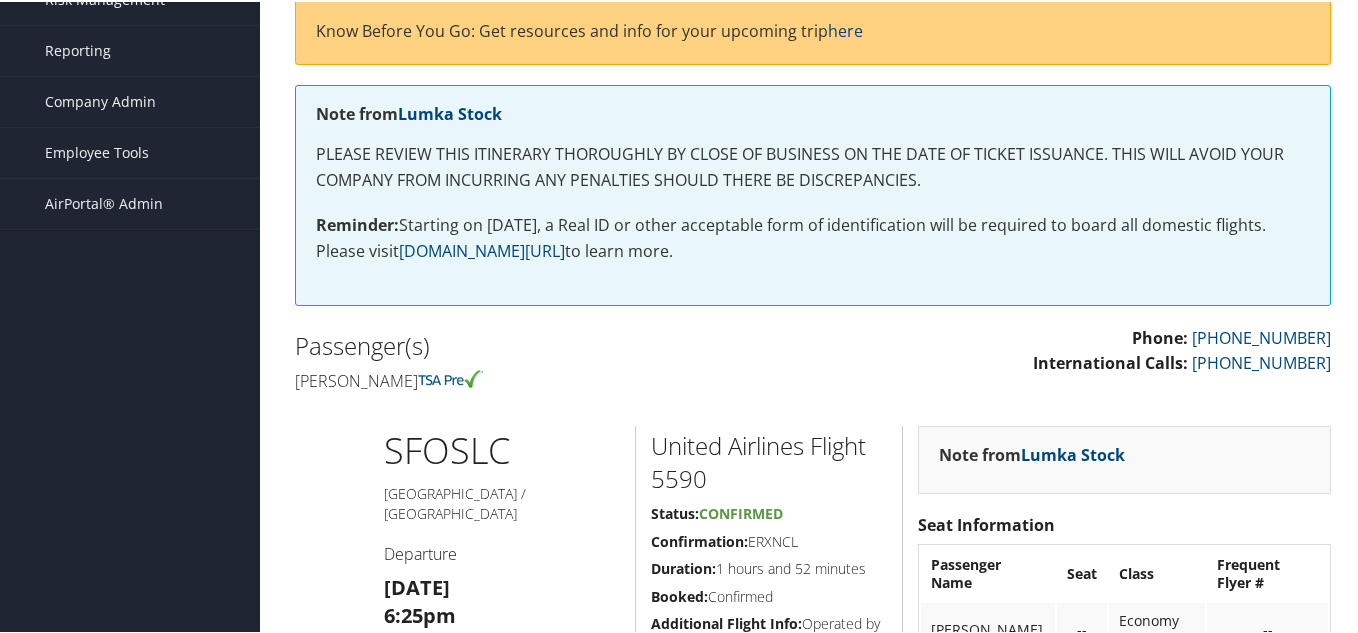 scroll, scrollTop: 0, scrollLeft: 0, axis: both 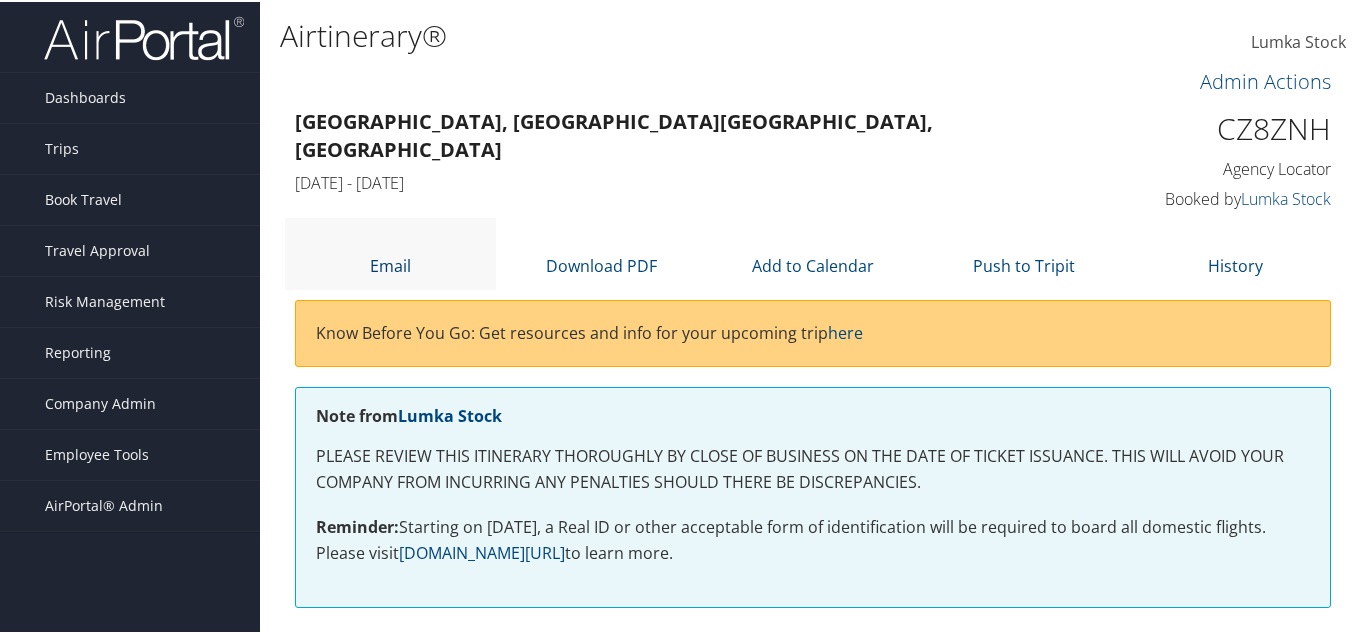 click on "Email" at bounding box center (390, 264) 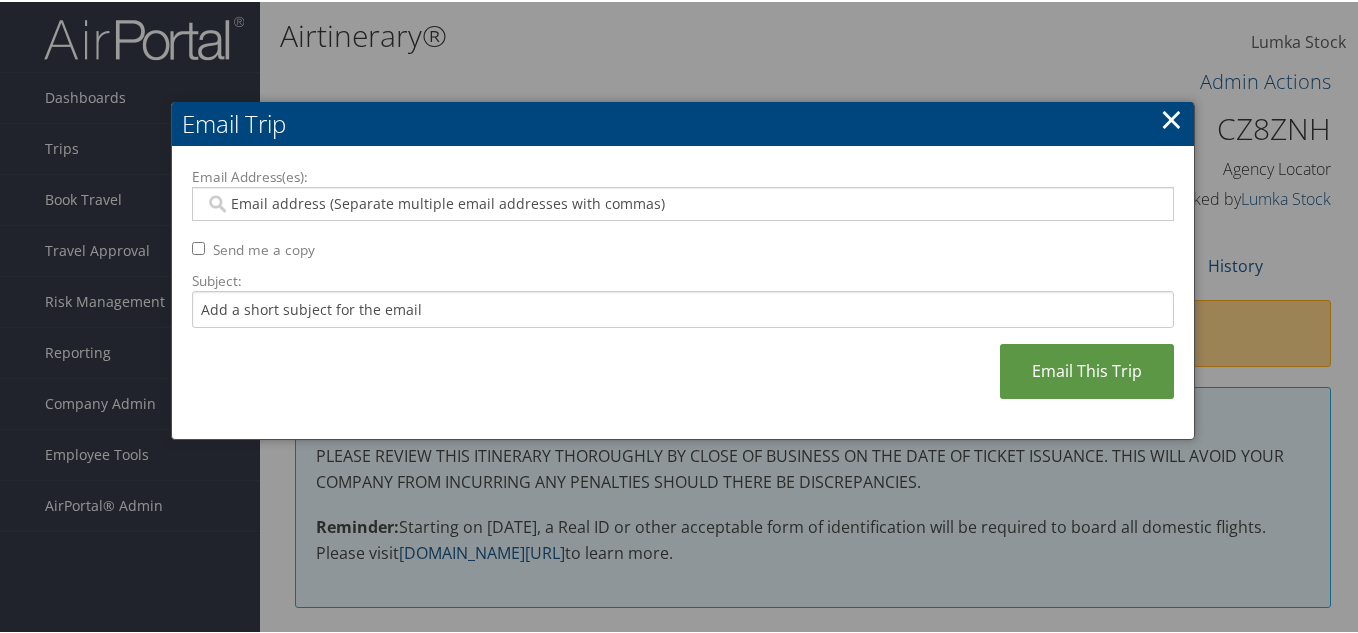 click on "Email Address(es):" at bounding box center [682, 202] 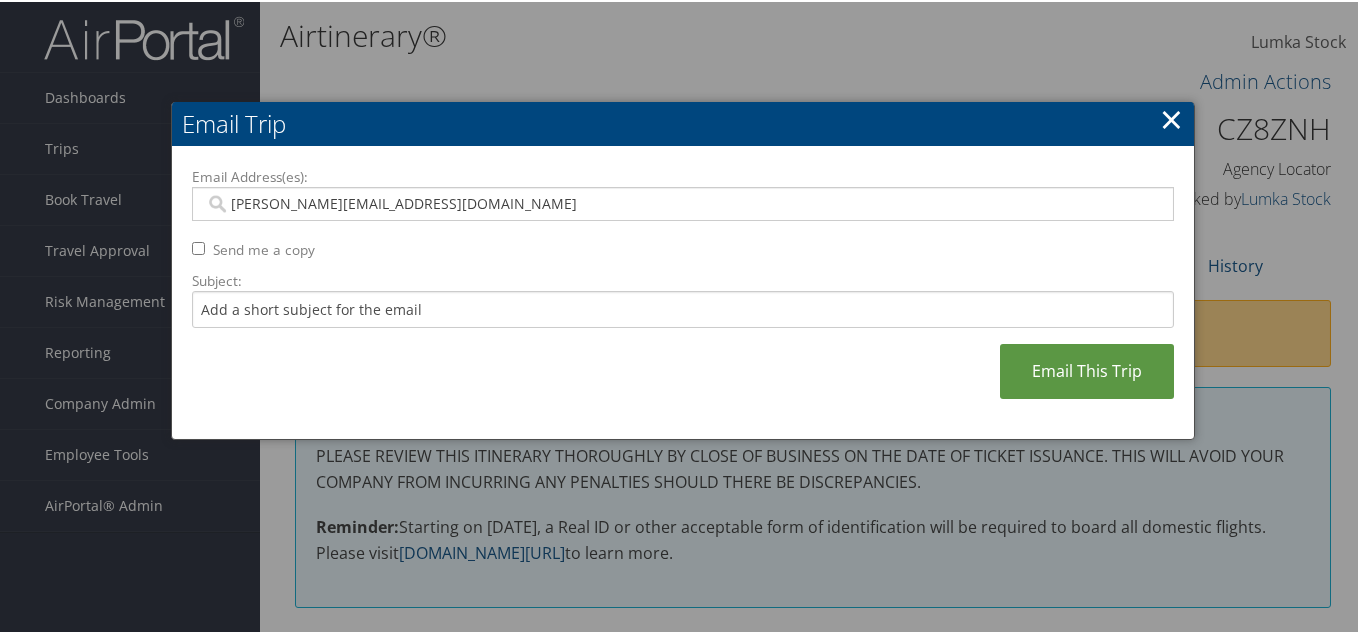 type on "DIANE@PELIONVP.COM" 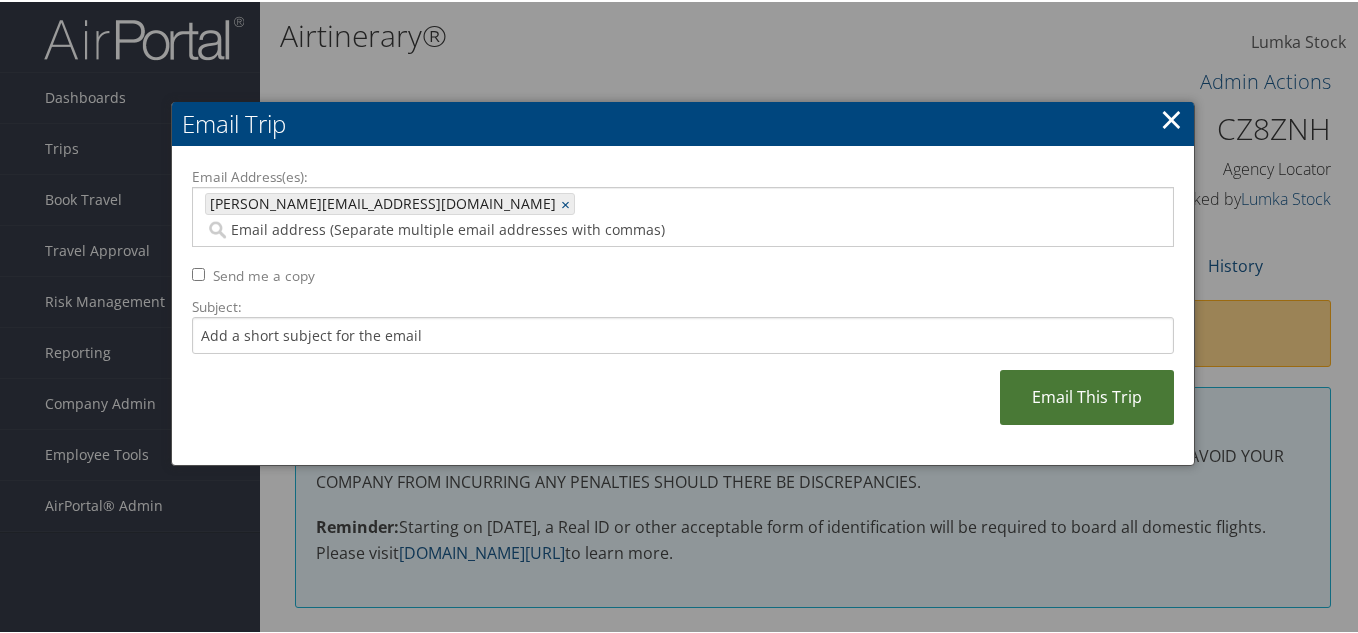 click on "Email This Trip" at bounding box center [1087, 395] 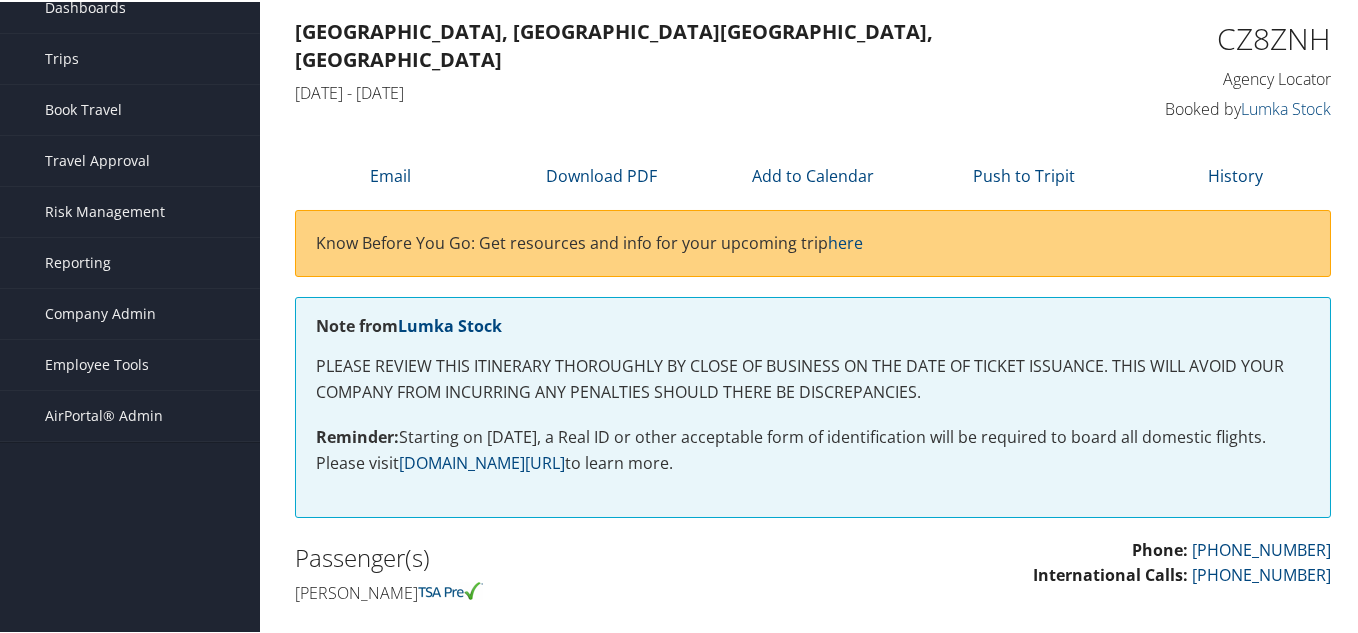 scroll, scrollTop: 200, scrollLeft: 0, axis: vertical 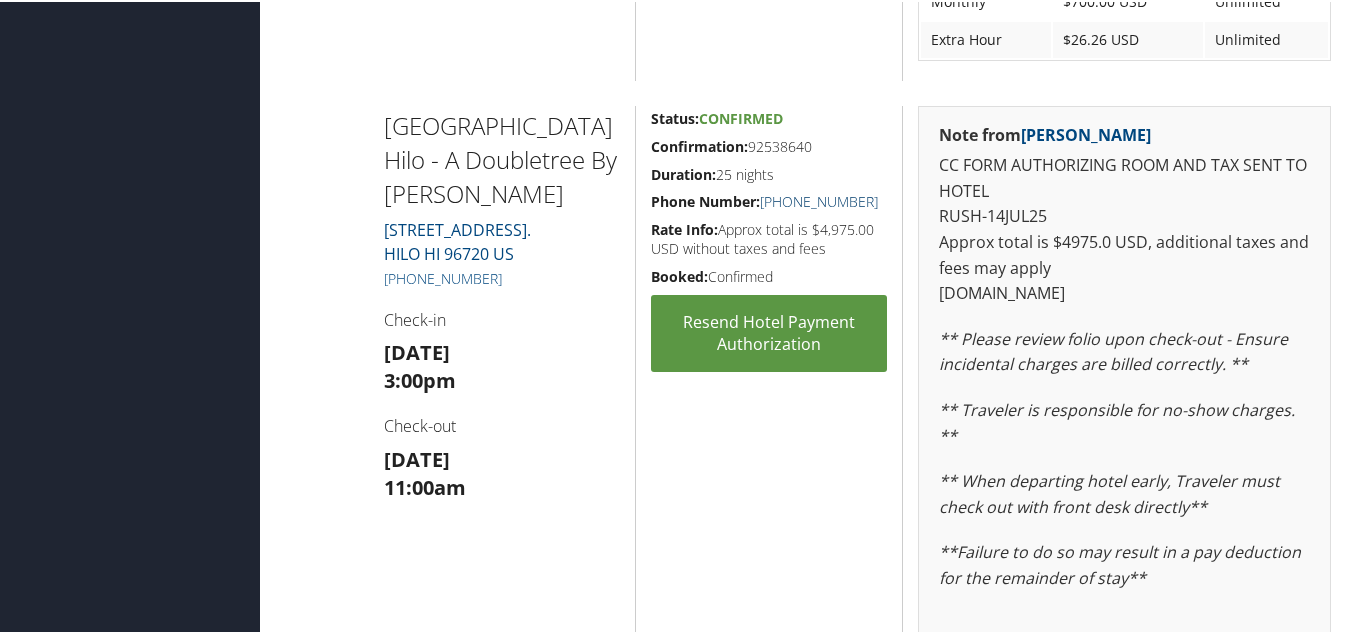drag, startPoint x: 883, startPoint y: 196, endPoint x: 783, endPoint y: 195, distance: 100.005 